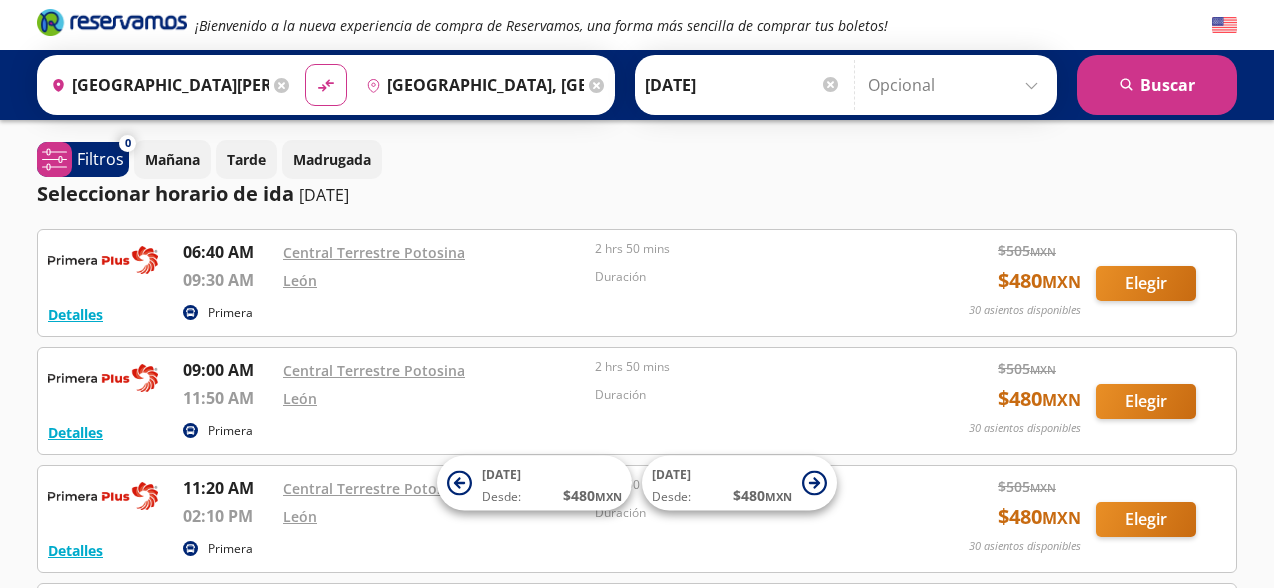 scroll, scrollTop: 27, scrollLeft: 0, axis: vertical 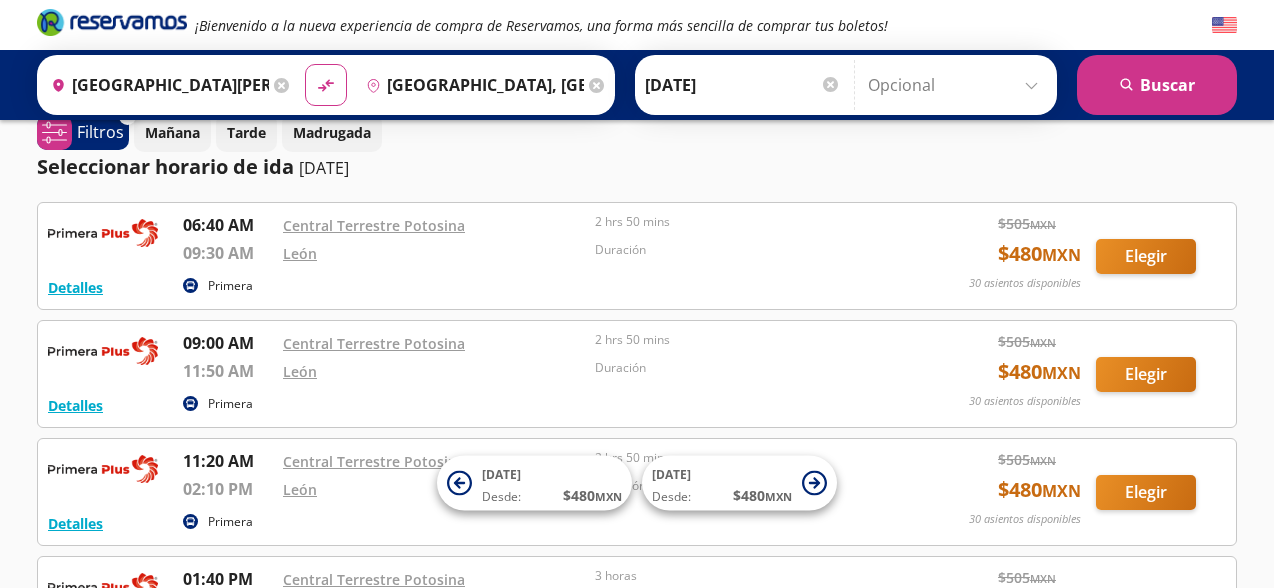 click on "[GEOGRAPHIC_DATA][PERSON_NAME], [GEOGRAPHIC_DATA][PERSON_NAME]" at bounding box center (156, 85) 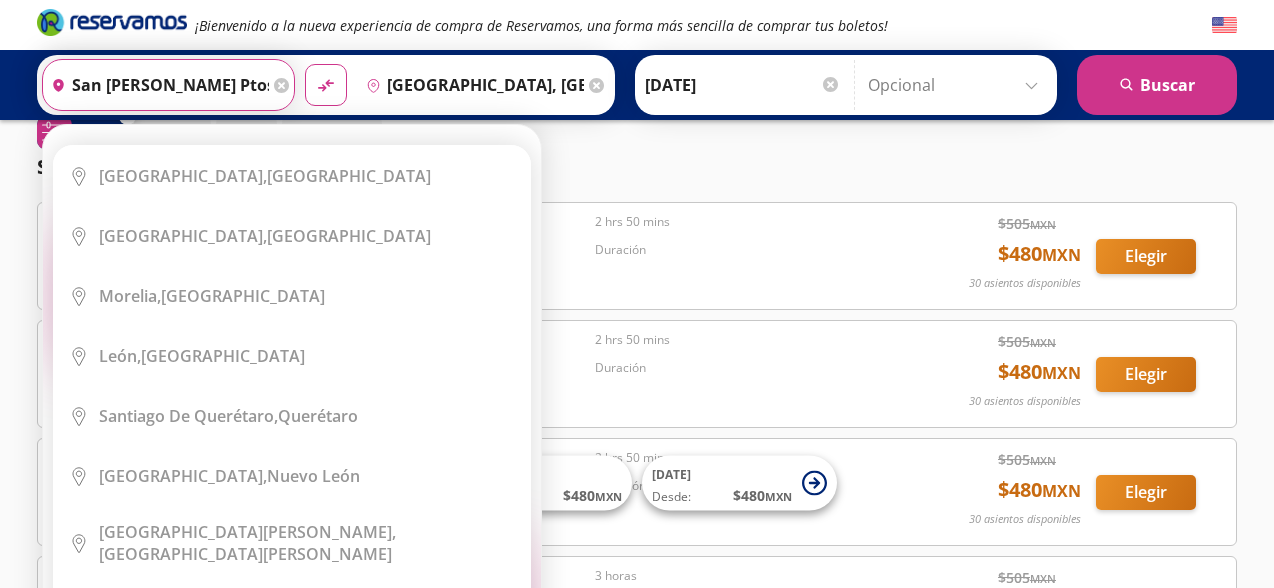 scroll, scrollTop: 0, scrollLeft: 0, axis: both 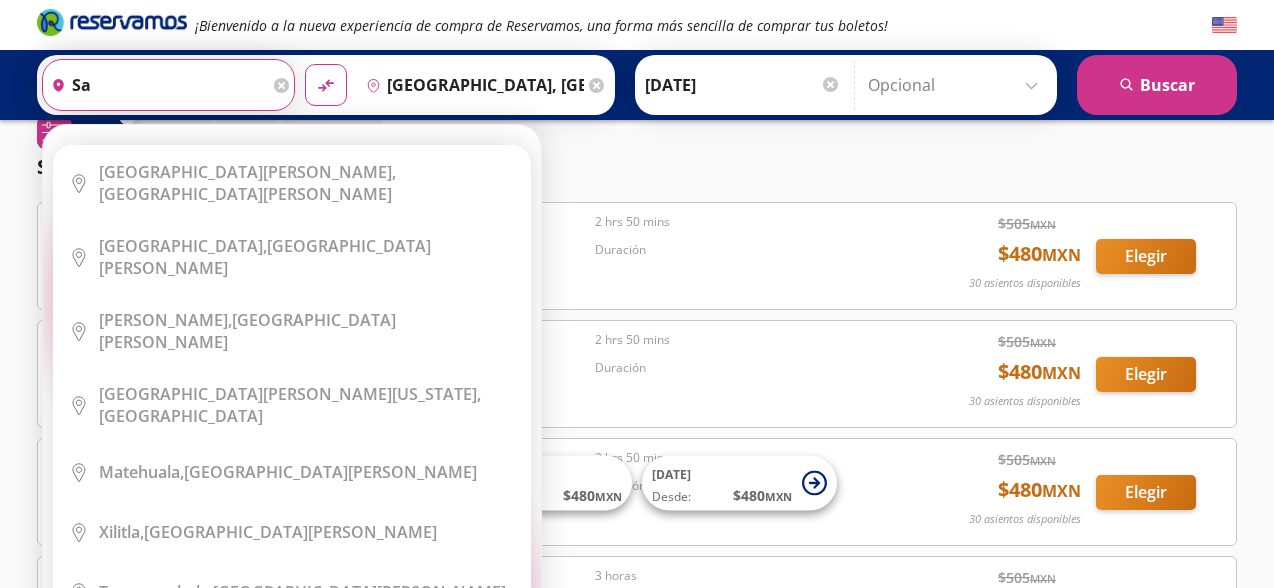 type on "s" 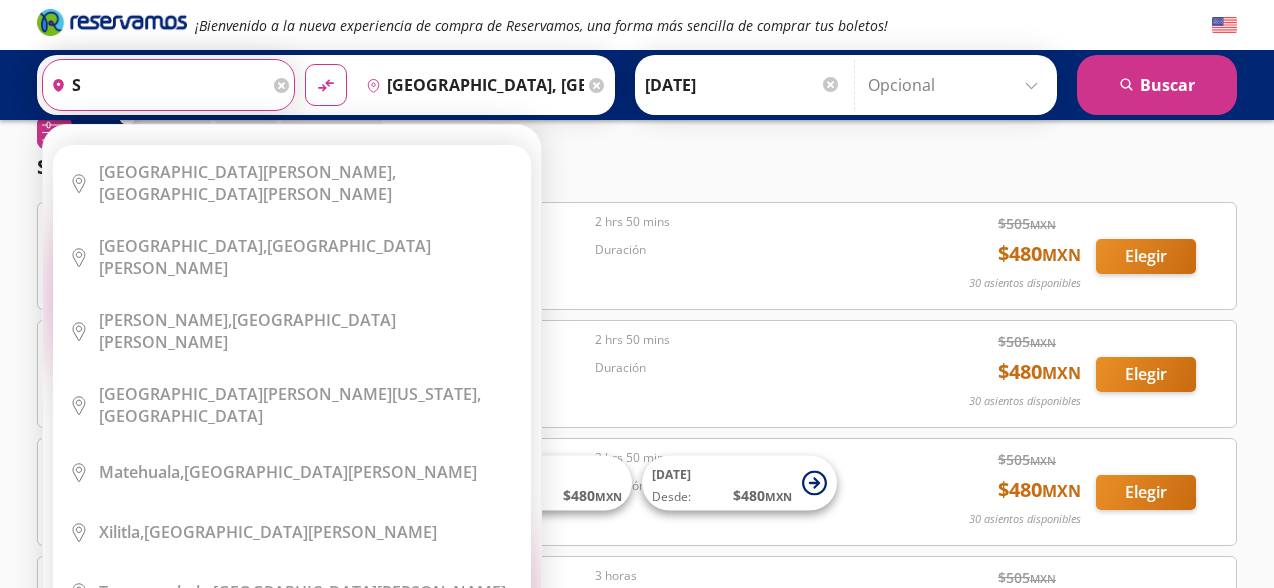 type 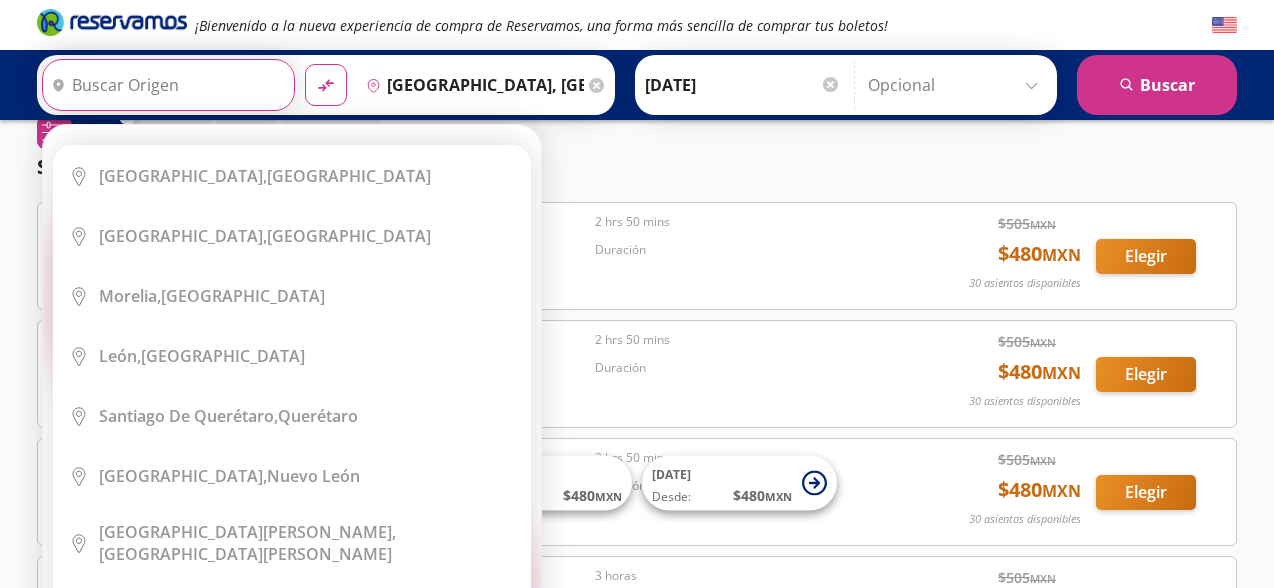 type 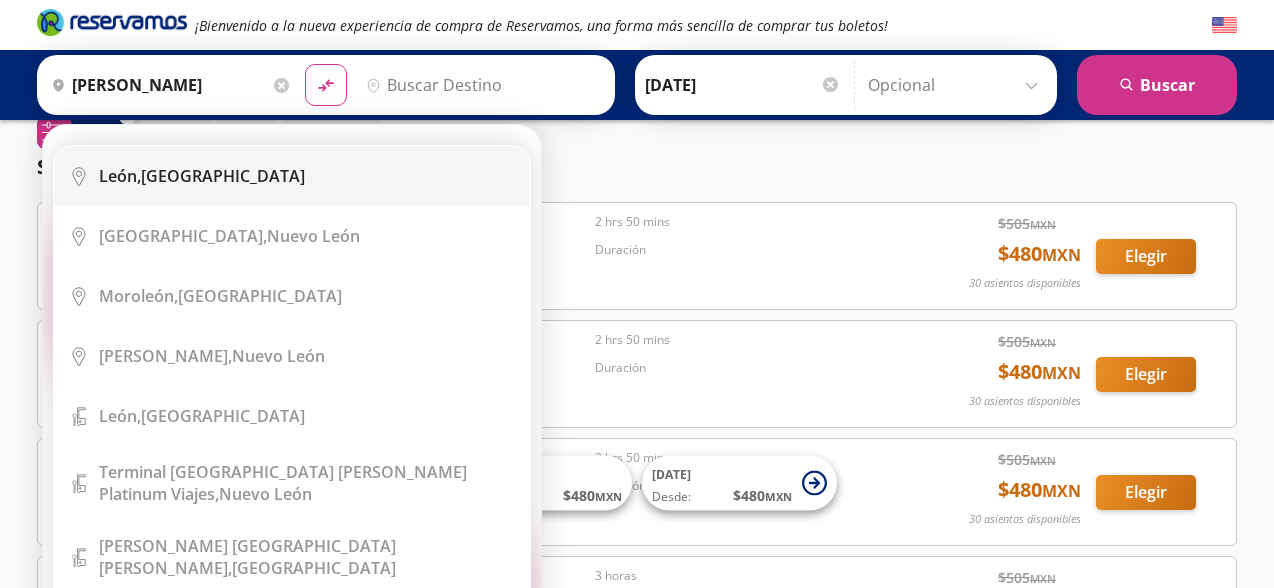 click on "[GEOGRAPHIC_DATA],  [GEOGRAPHIC_DATA]" at bounding box center (202, 176) 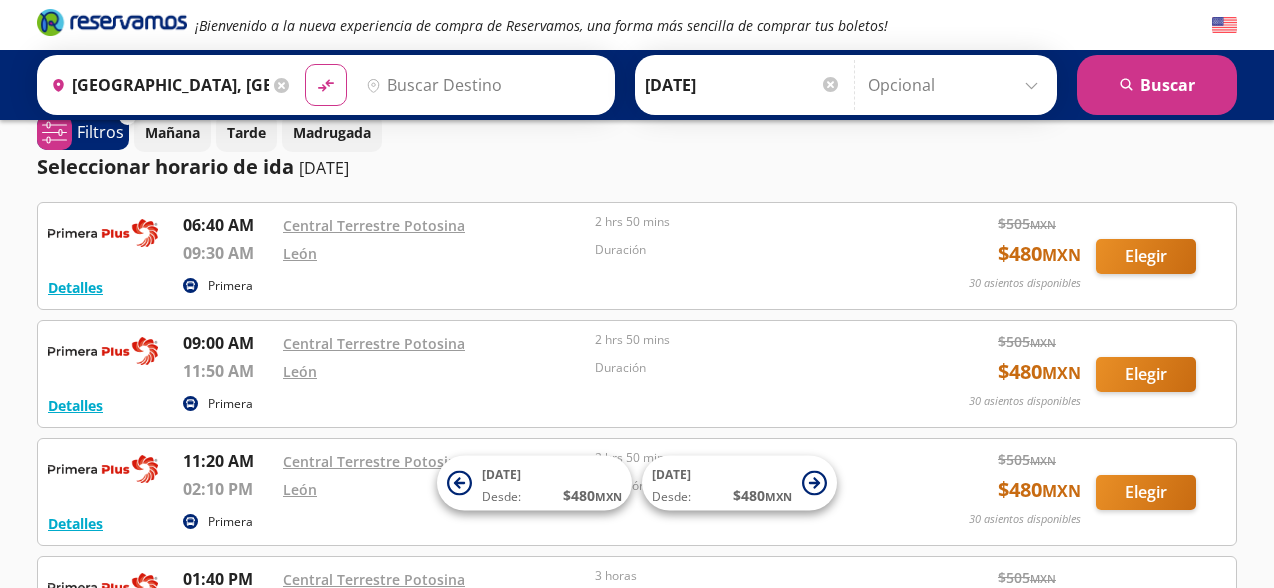 click on "Destino" at bounding box center [481, 85] 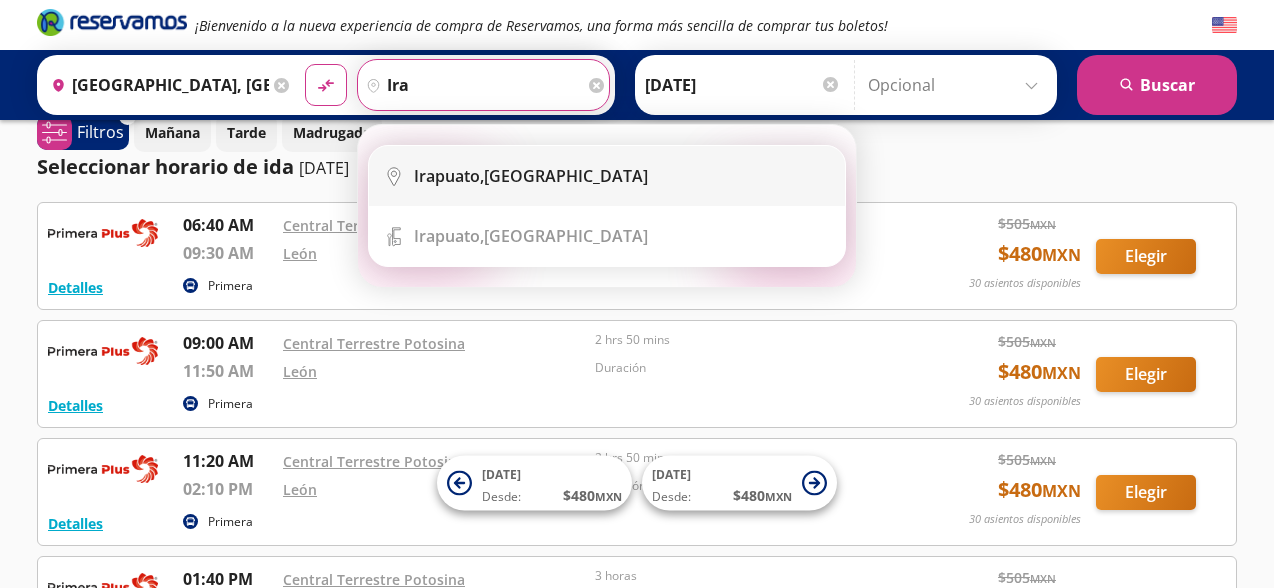 click on "Irapuato," at bounding box center [449, 176] 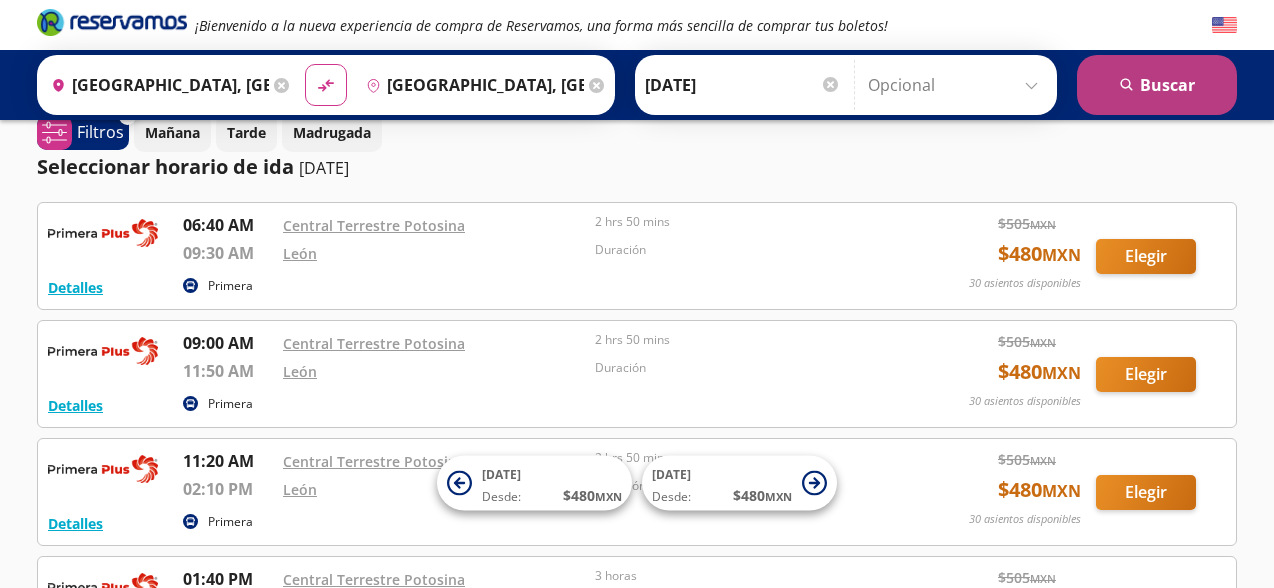 click on "search
[GEOGRAPHIC_DATA]" at bounding box center [1157, 85] 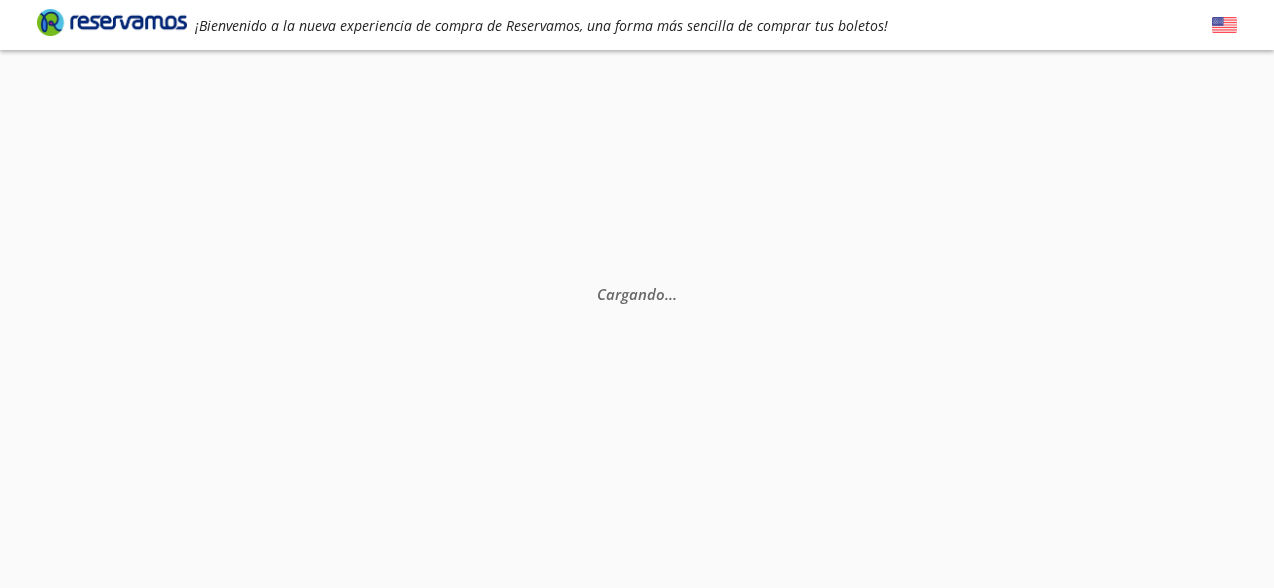 scroll, scrollTop: 0, scrollLeft: 0, axis: both 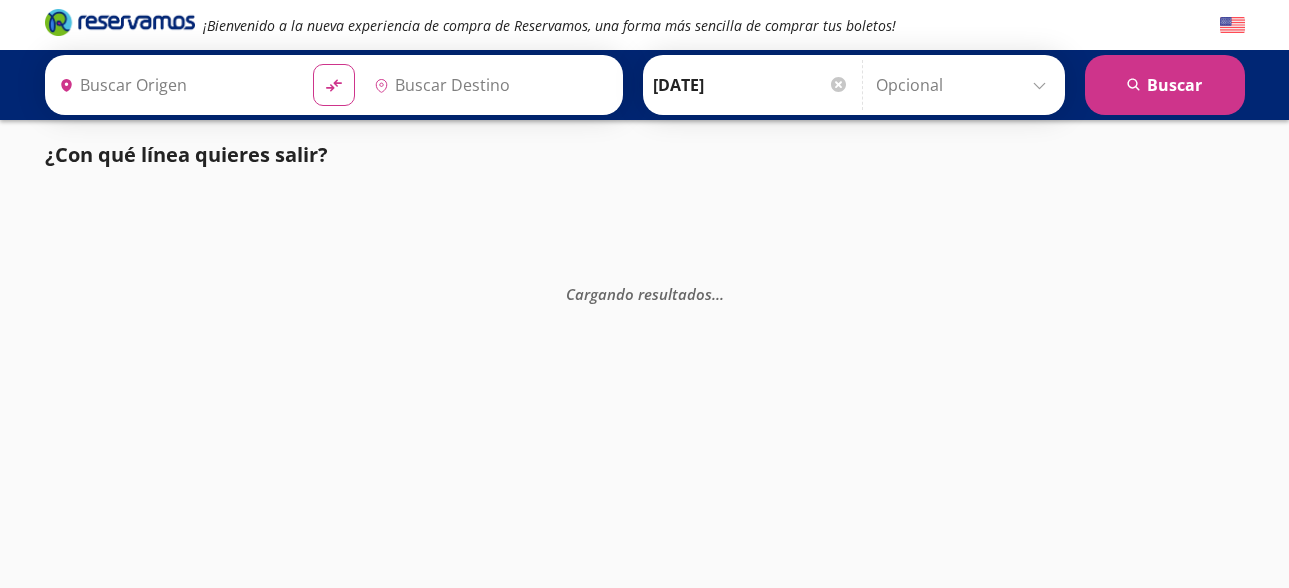 type on "[GEOGRAPHIC_DATA], [GEOGRAPHIC_DATA]" 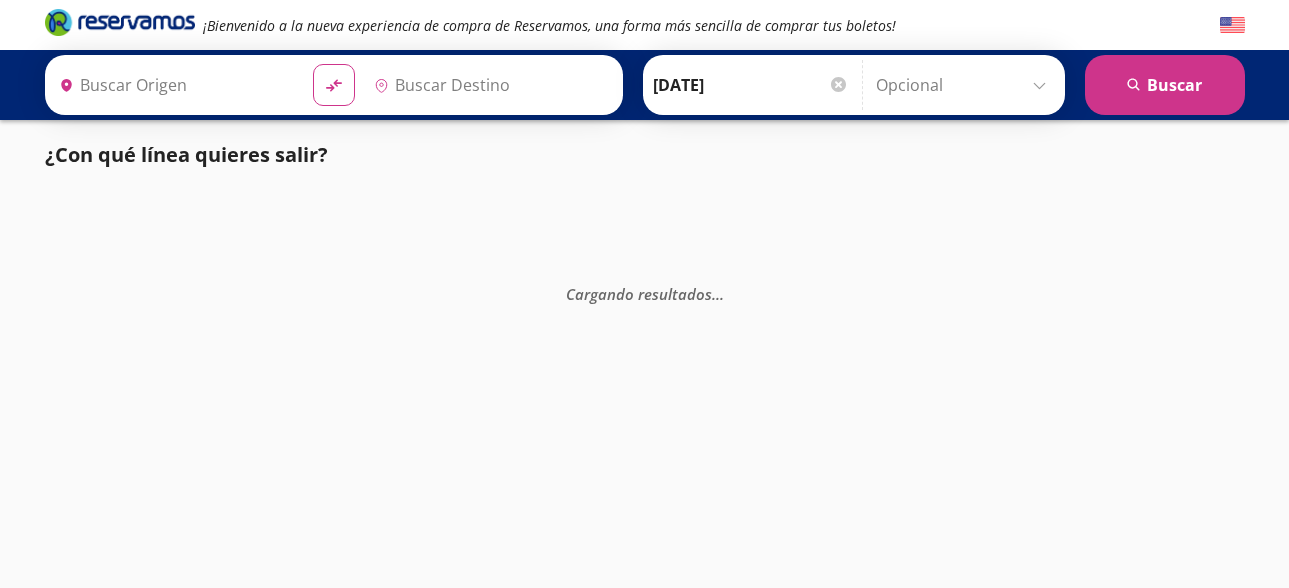 type on "[GEOGRAPHIC_DATA], [GEOGRAPHIC_DATA]" 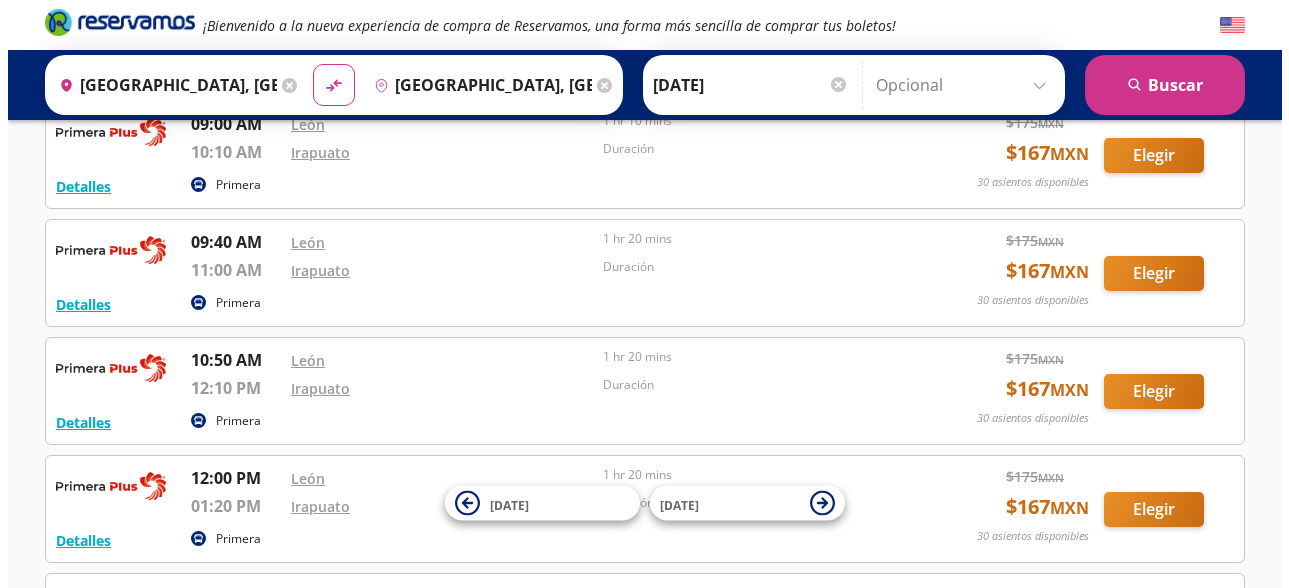 scroll, scrollTop: 700, scrollLeft: 0, axis: vertical 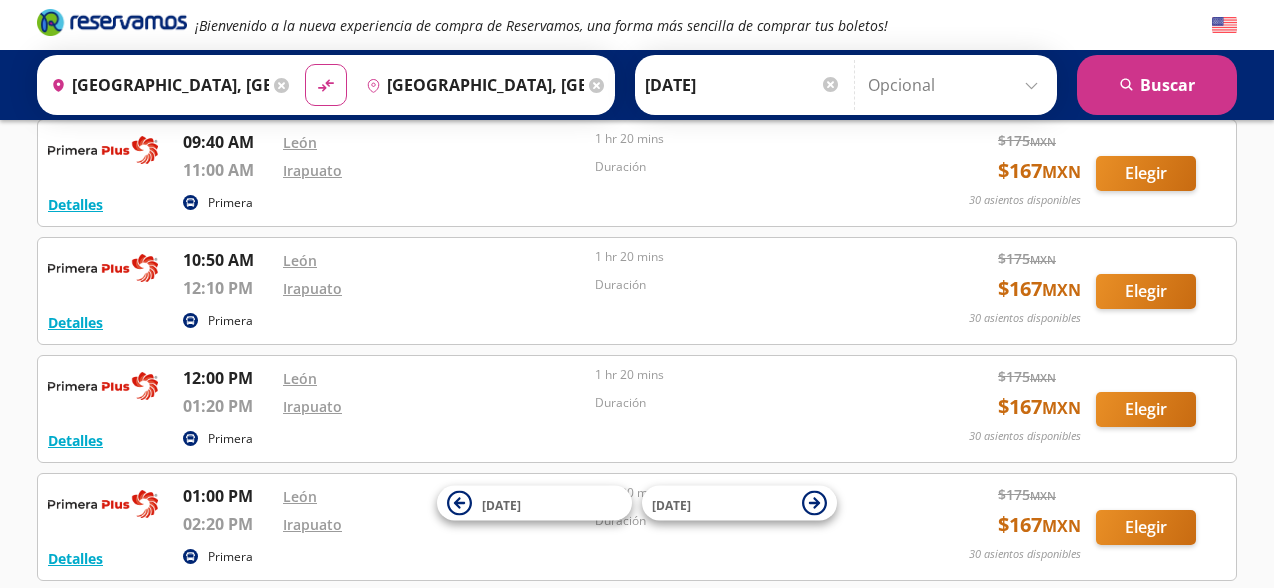 click on "Primera" at bounding box center (230, 557) 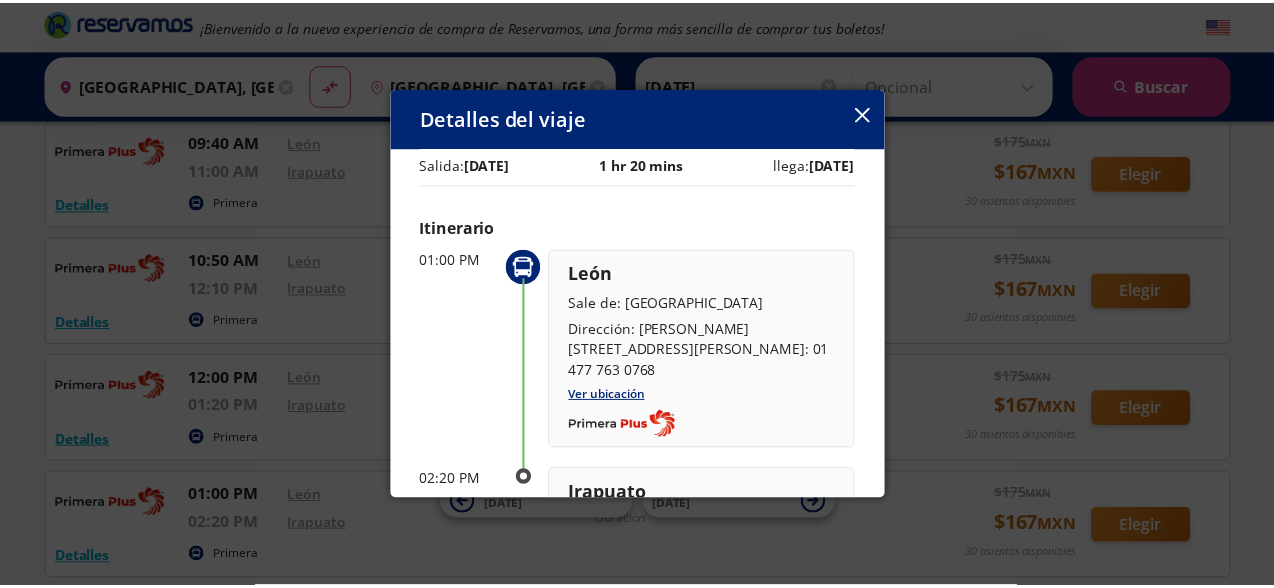 scroll, scrollTop: 0, scrollLeft: 0, axis: both 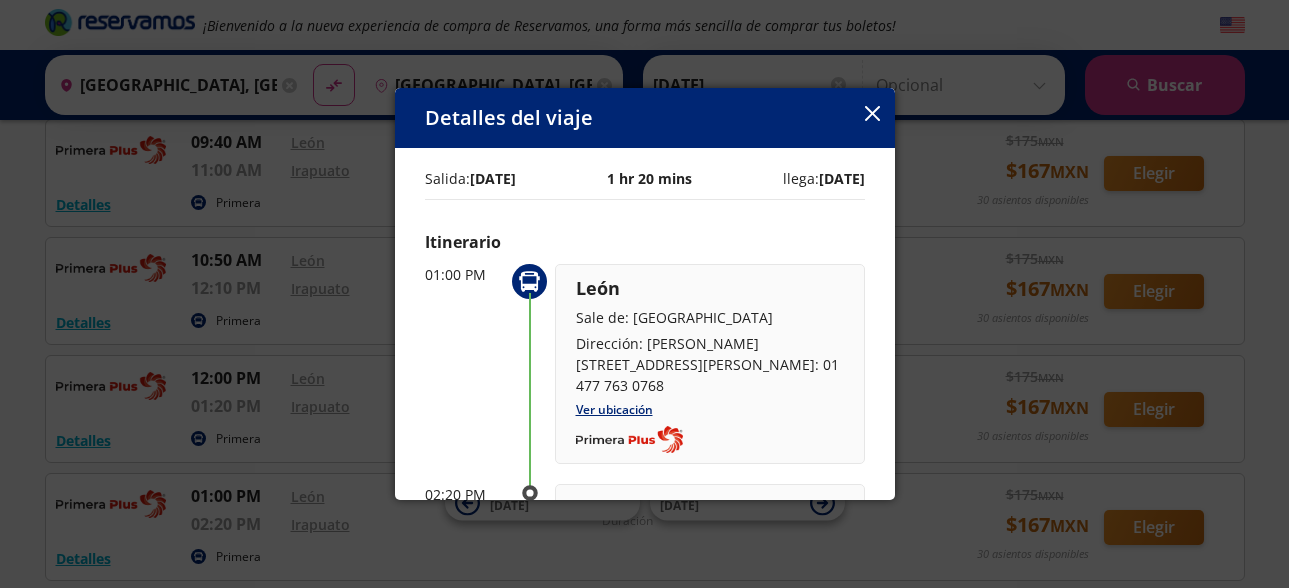 click 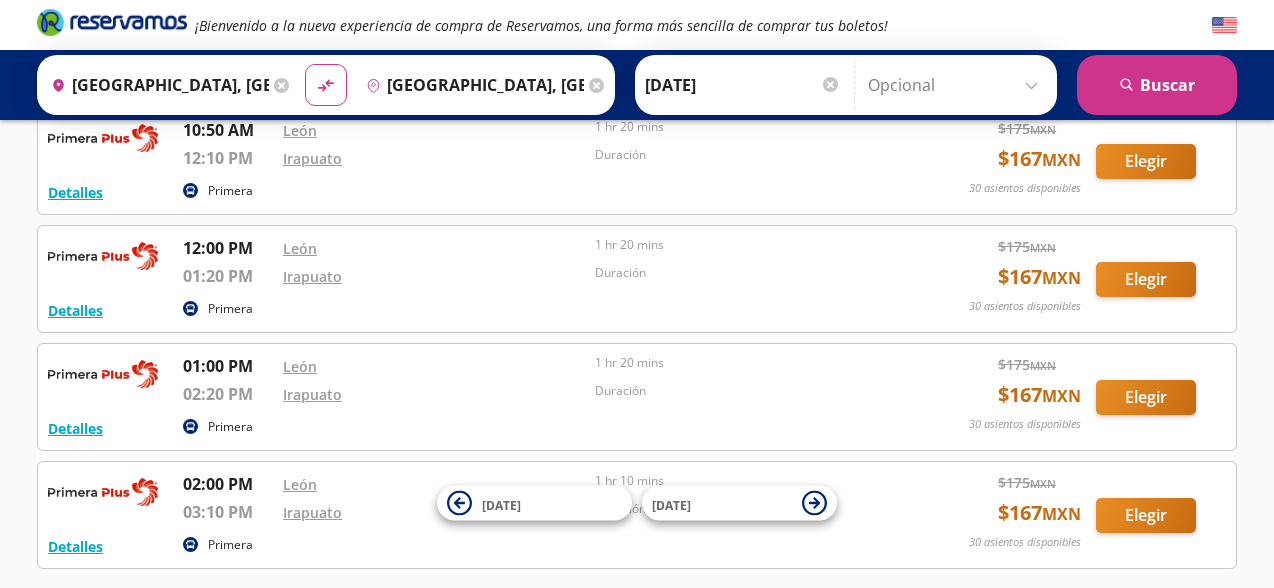 scroll, scrollTop: 900, scrollLeft: 0, axis: vertical 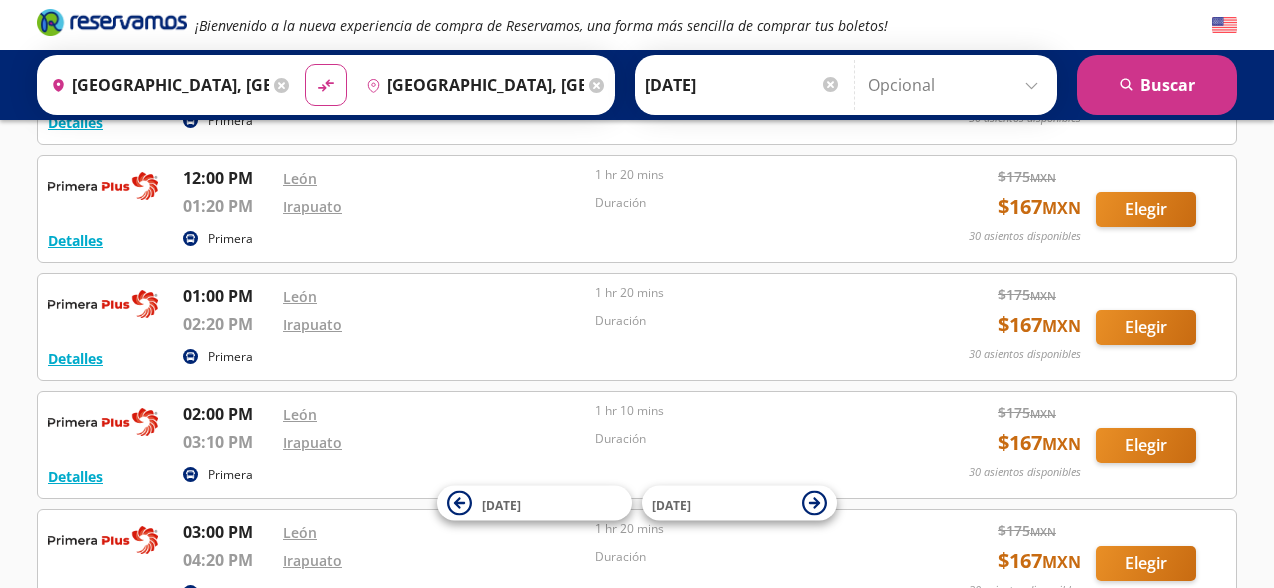 click on "[GEOGRAPHIC_DATA], [GEOGRAPHIC_DATA]" at bounding box center [156, 85] 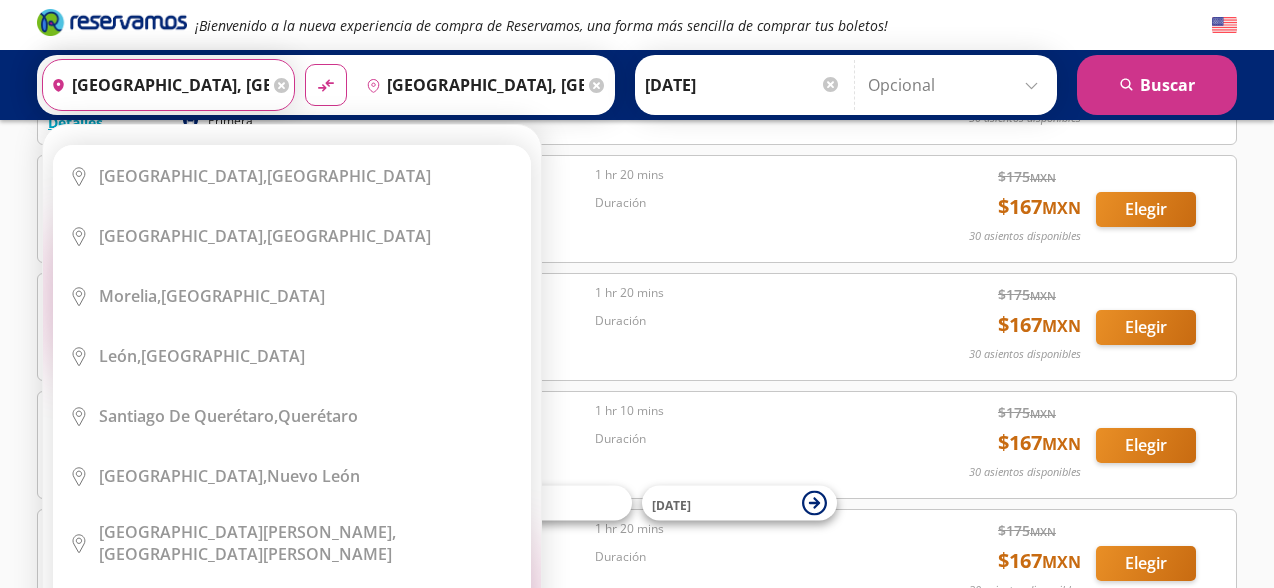 click on "[GEOGRAPHIC_DATA], [GEOGRAPHIC_DATA]" at bounding box center [156, 85] 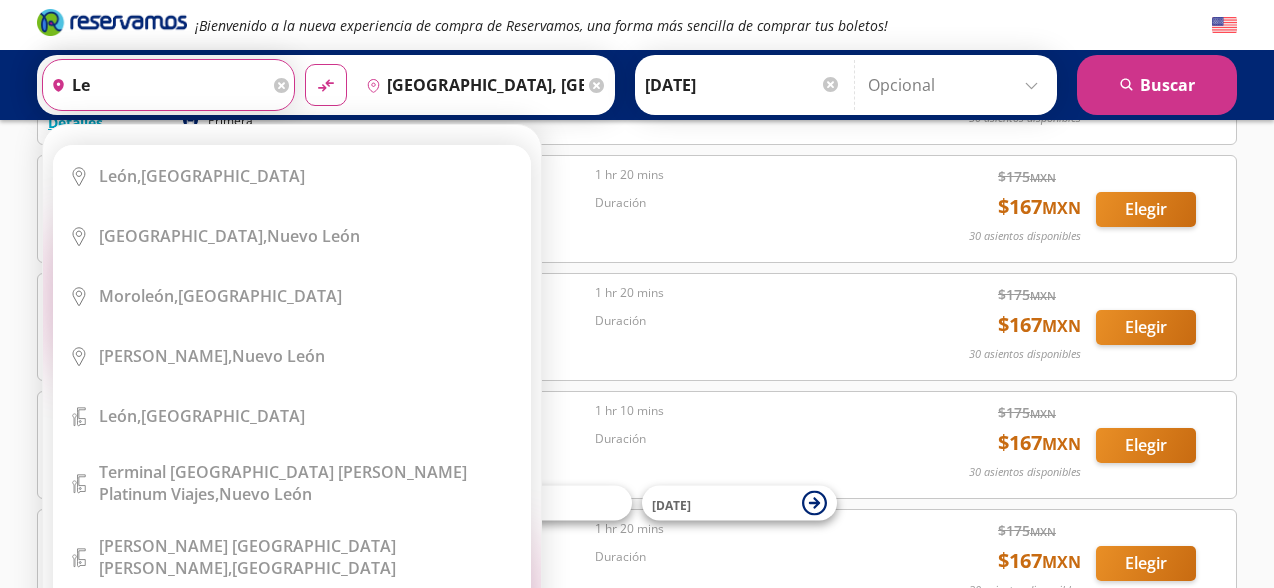 type on "l" 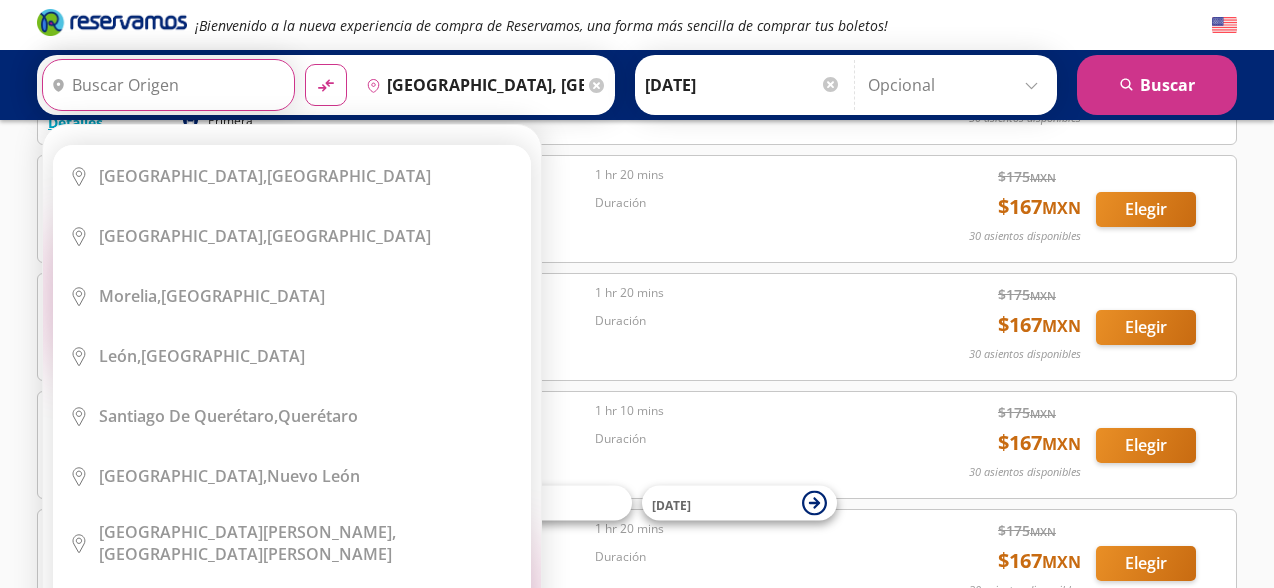 type on "s" 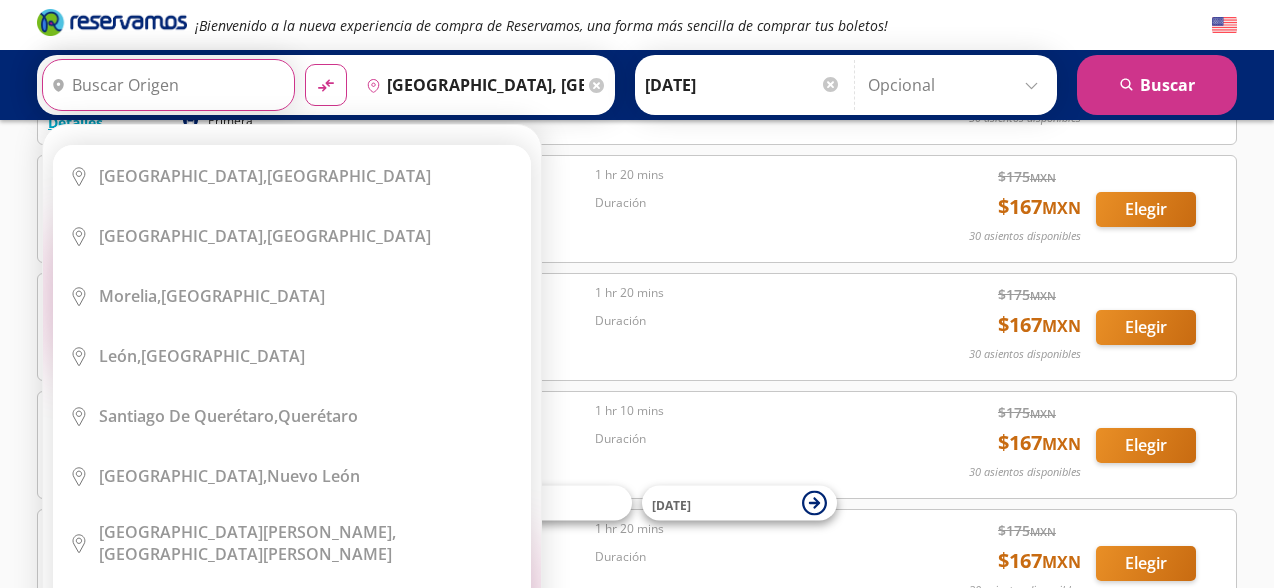 type 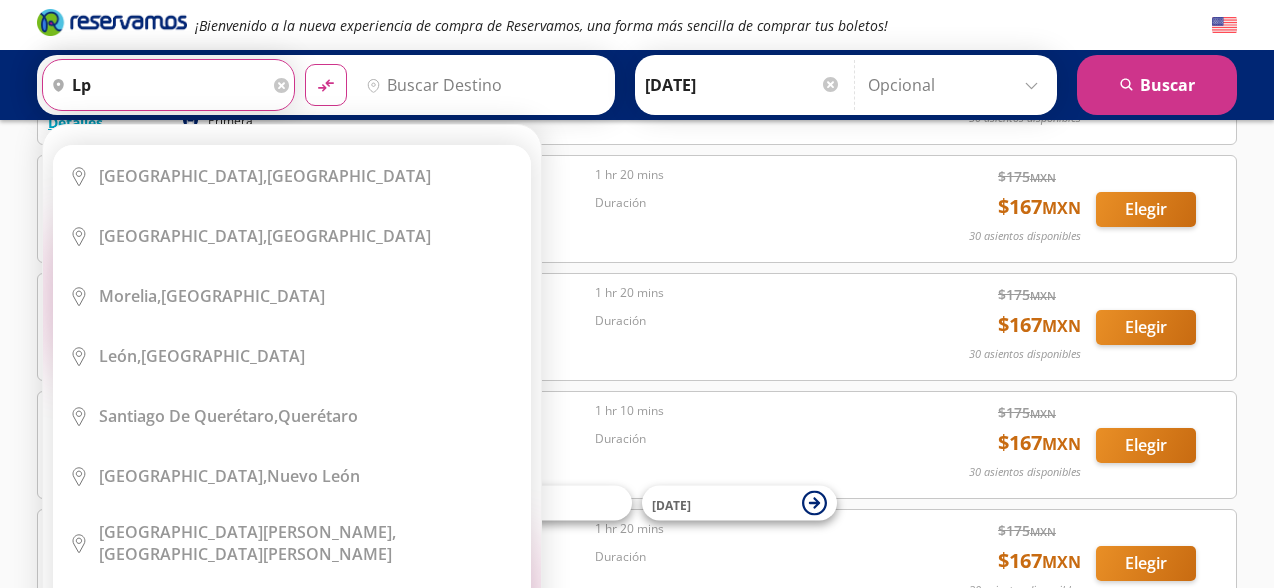 type on "l" 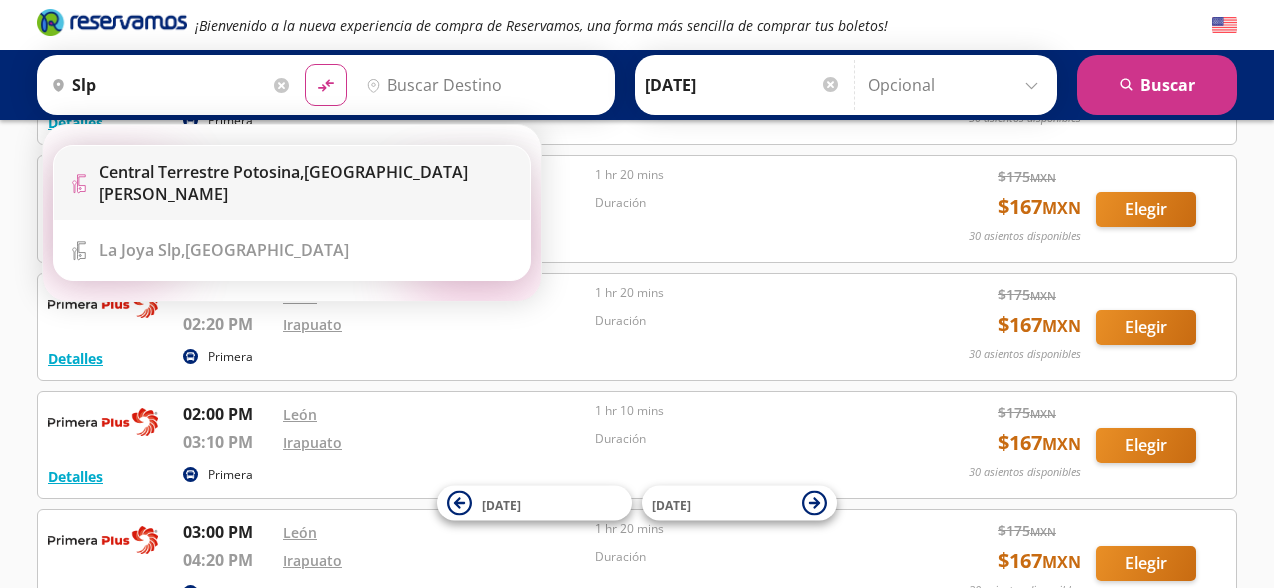 click on "Terminal Icon" at bounding box center [292, 183] 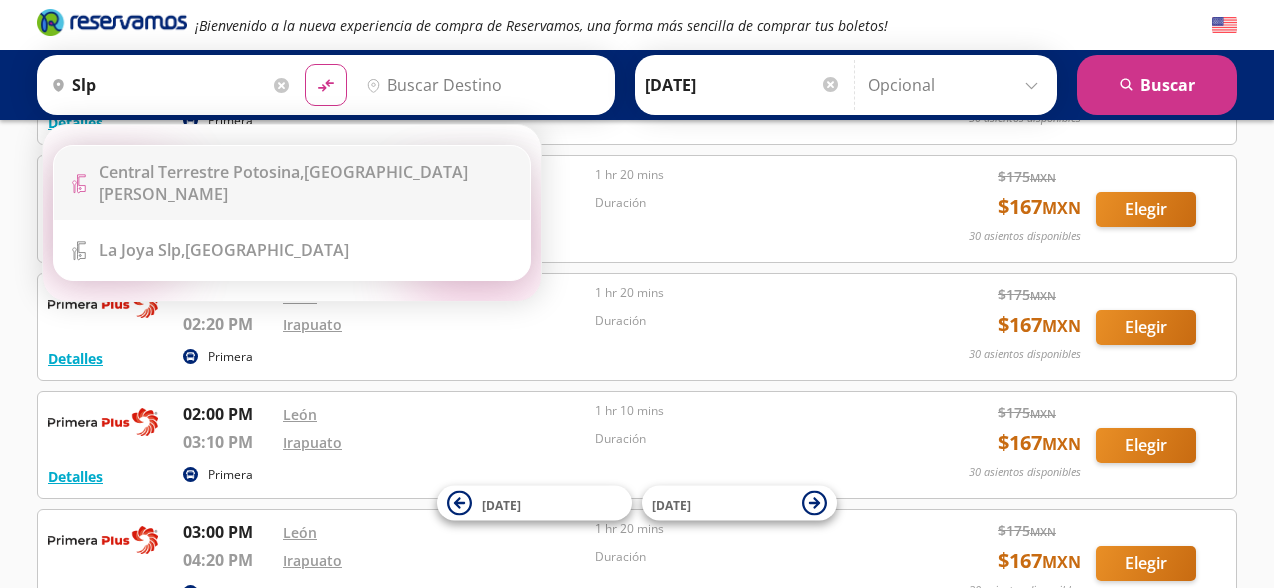 type on "Central Terrestre Potosina, [GEOGRAPHIC_DATA][PERSON_NAME]" 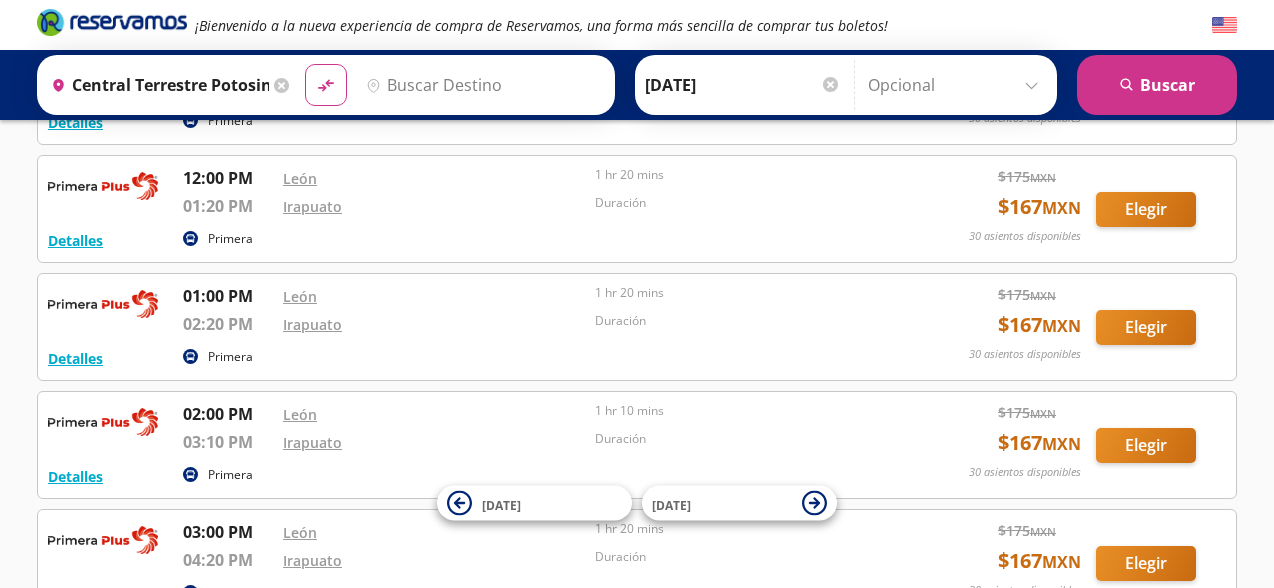 click on "Destino" at bounding box center [481, 85] 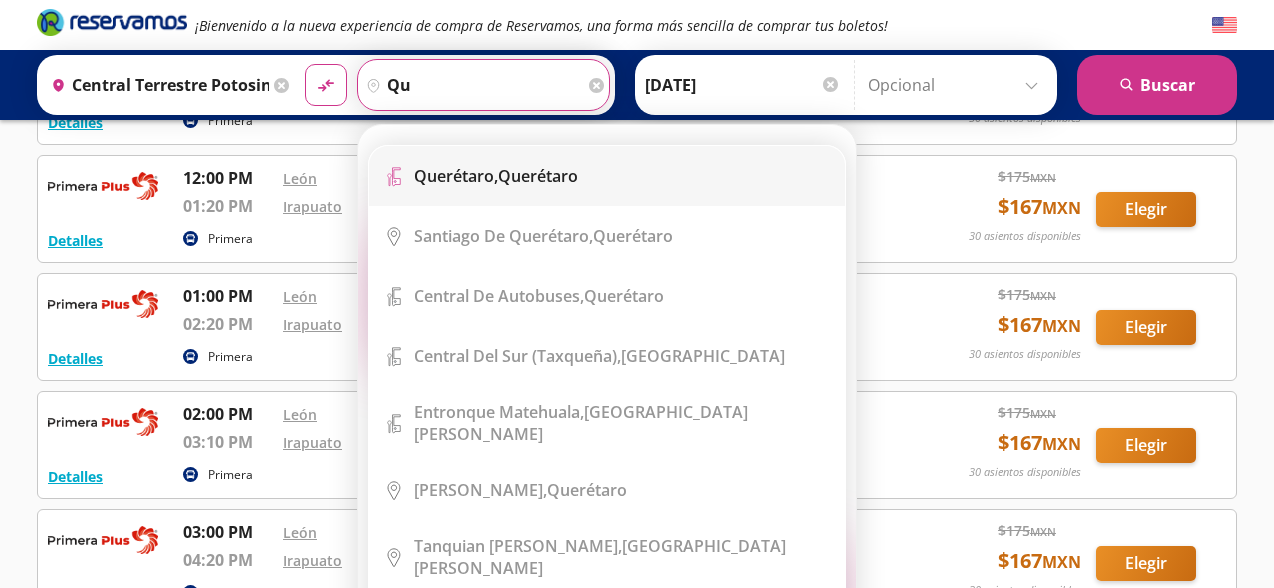 click on "Querétaro," at bounding box center (456, 176) 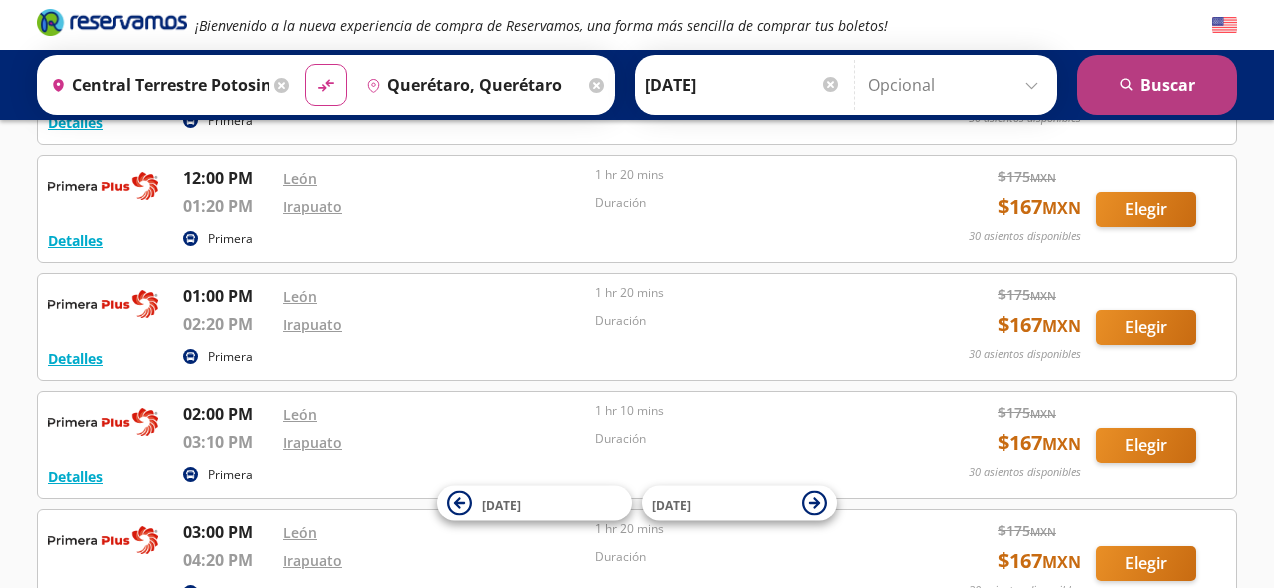 click on "search
[GEOGRAPHIC_DATA]" at bounding box center (1157, 85) 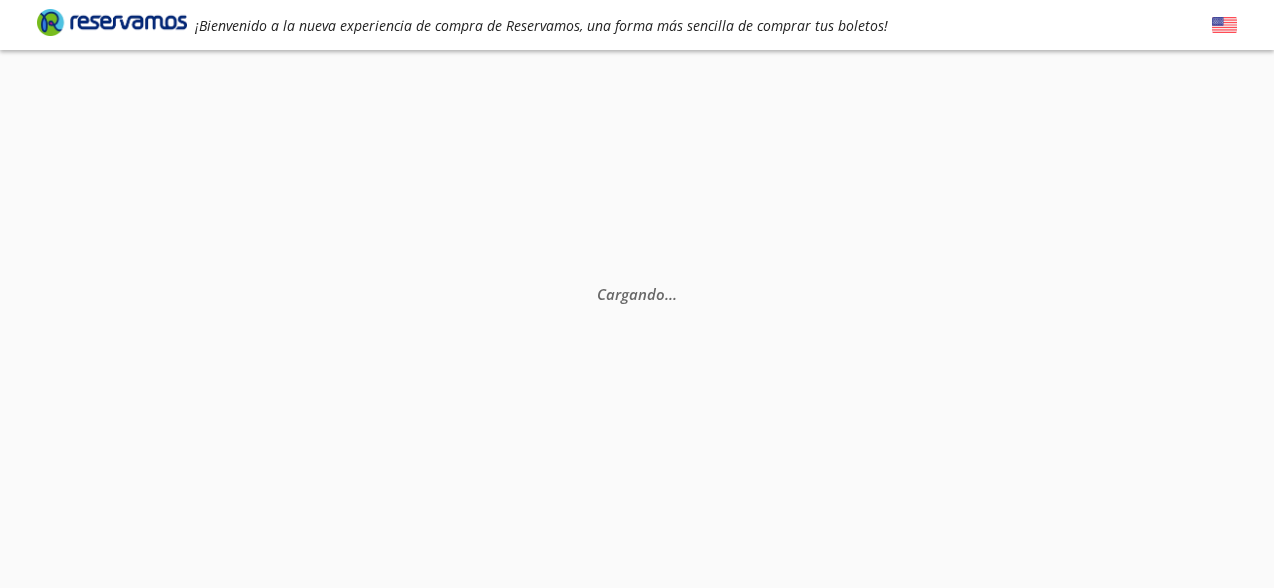 scroll, scrollTop: 0, scrollLeft: 0, axis: both 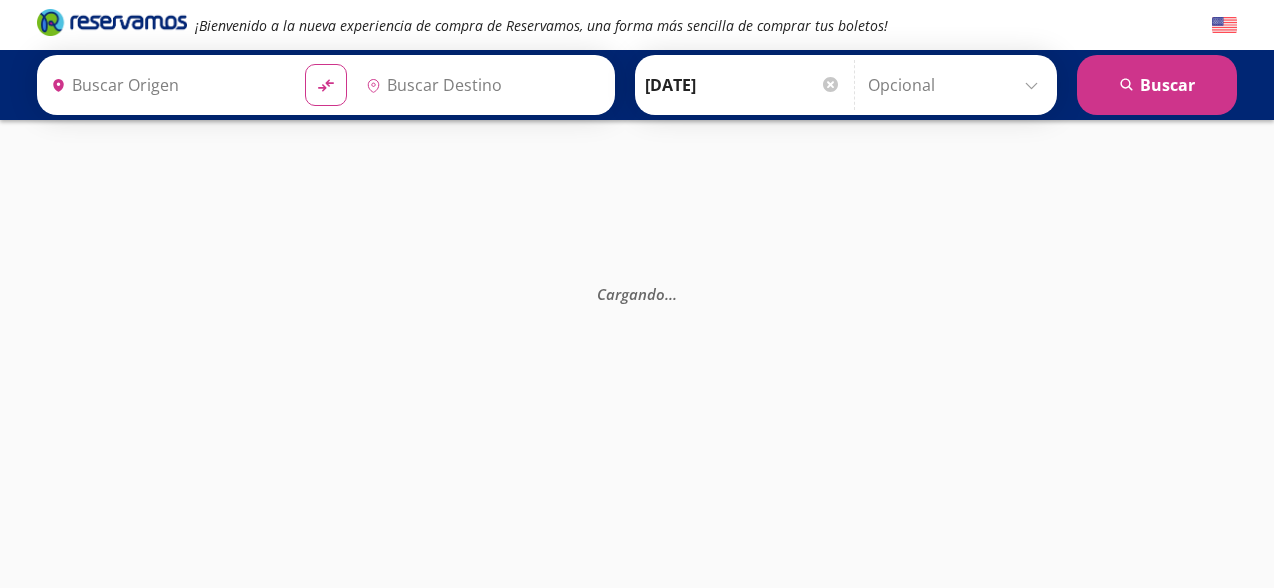 type on "Central Terrestre Potosina, [GEOGRAPHIC_DATA][PERSON_NAME]" 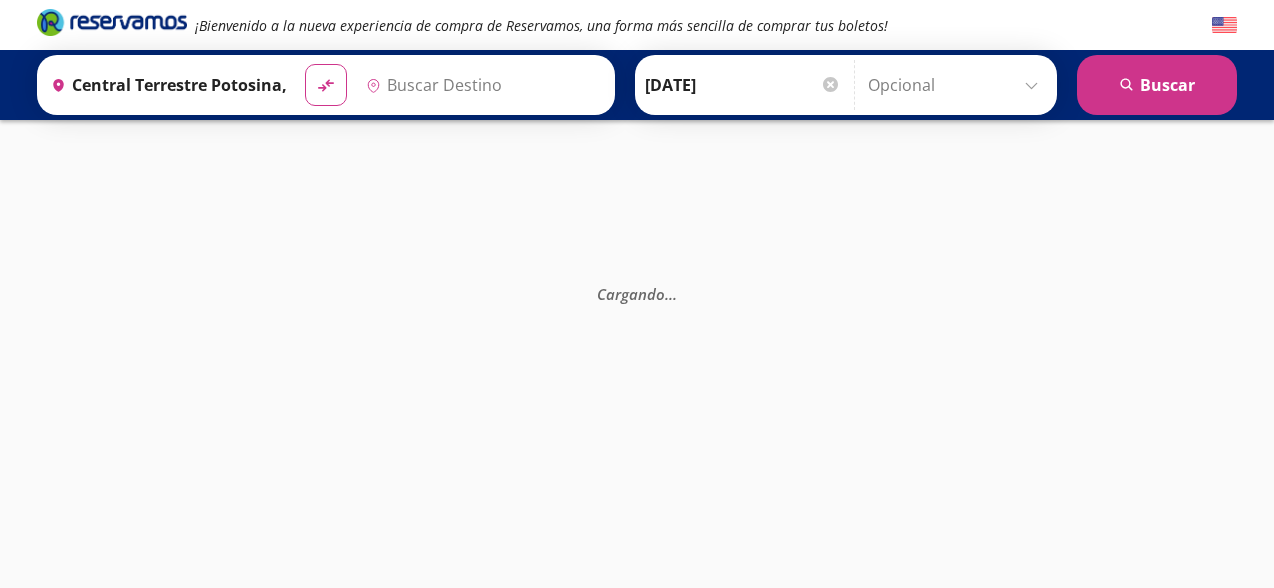 type on "Querétaro, Querétaro" 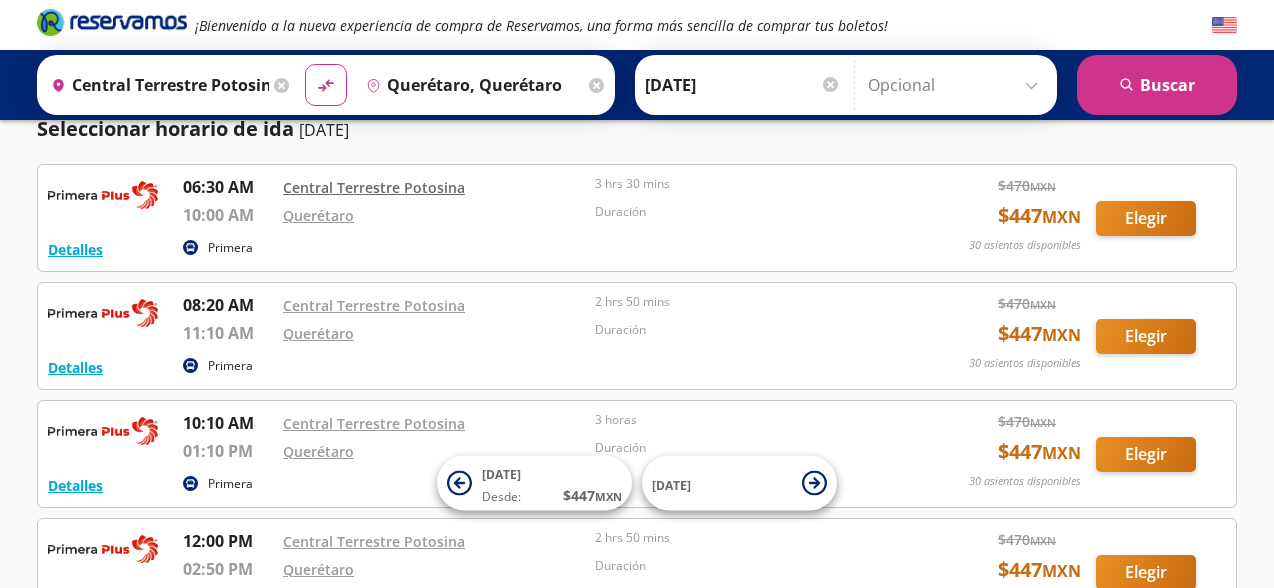 scroll, scrollTop: 100, scrollLeft: 0, axis: vertical 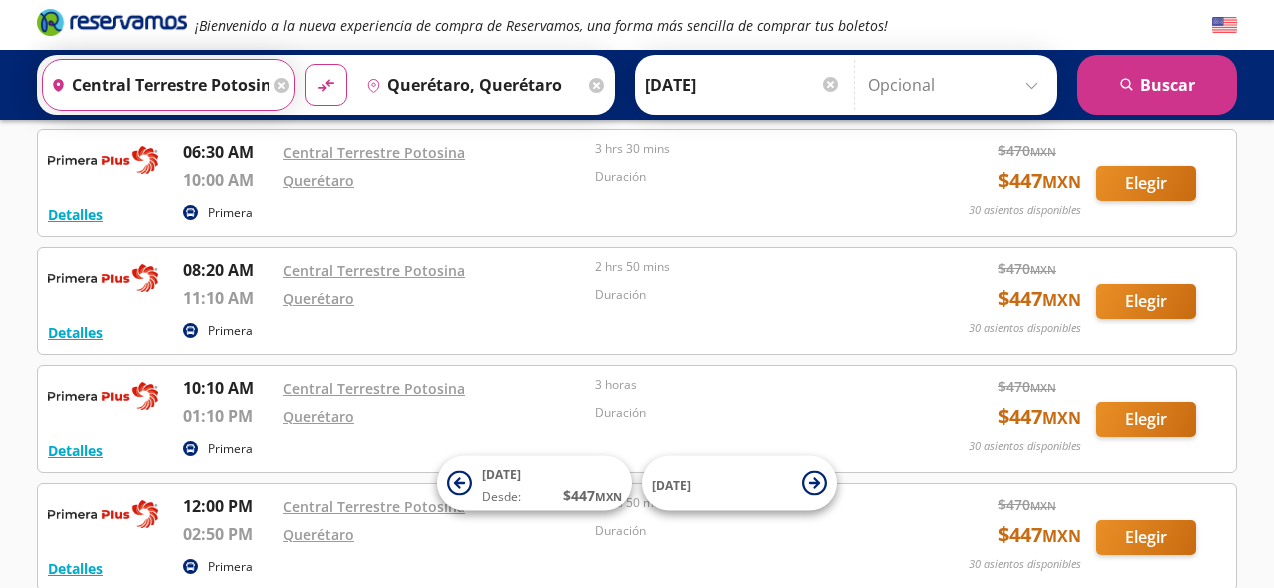 click on "Central Terrestre Potosina, [GEOGRAPHIC_DATA][PERSON_NAME]" at bounding box center [156, 85] 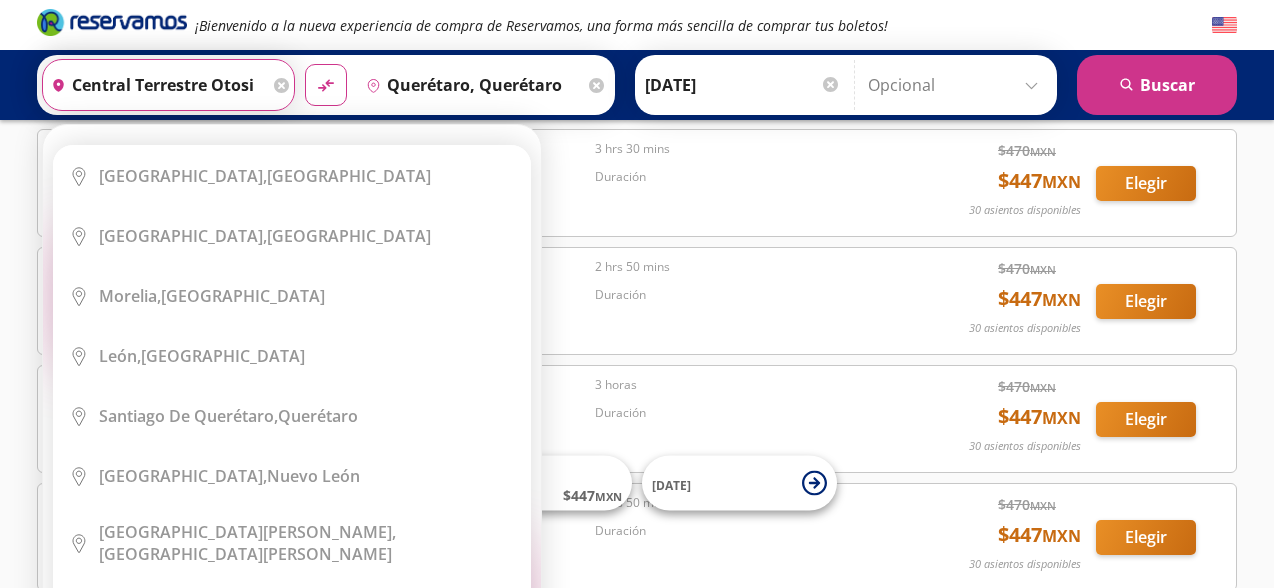 scroll, scrollTop: 0, scrollLeft: 0, axis: both 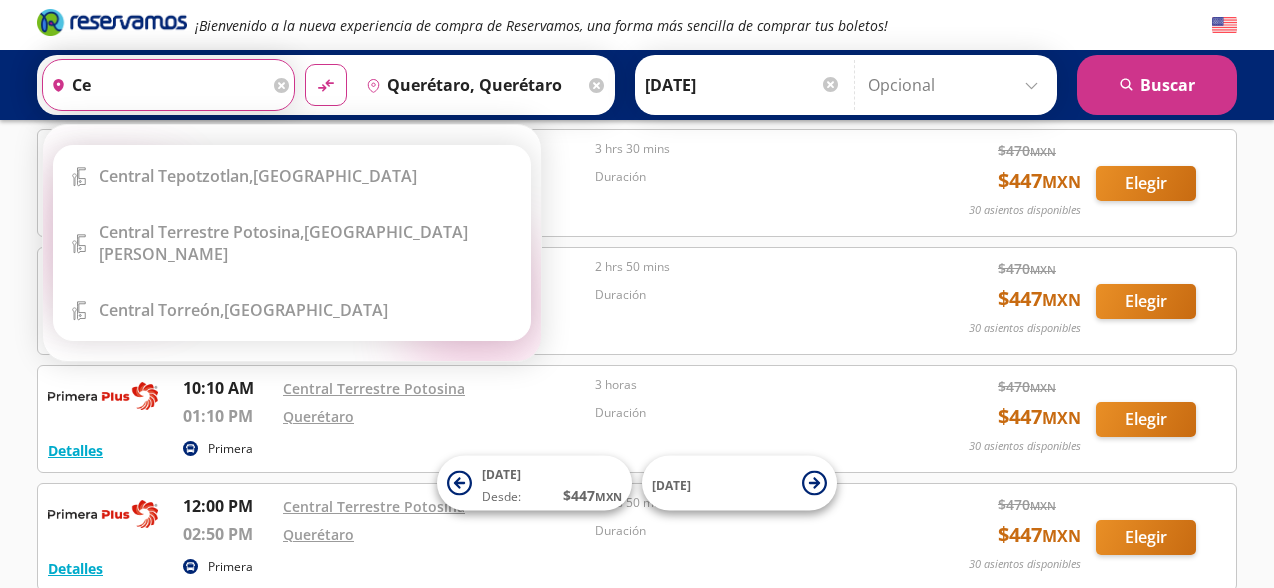 type on "c" 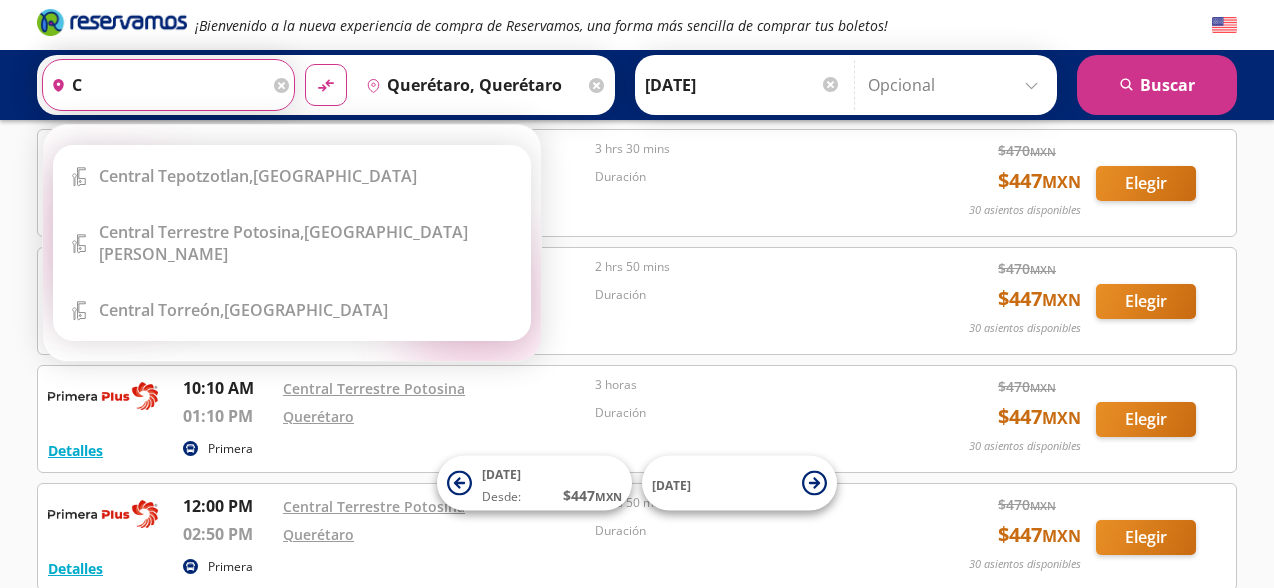 type 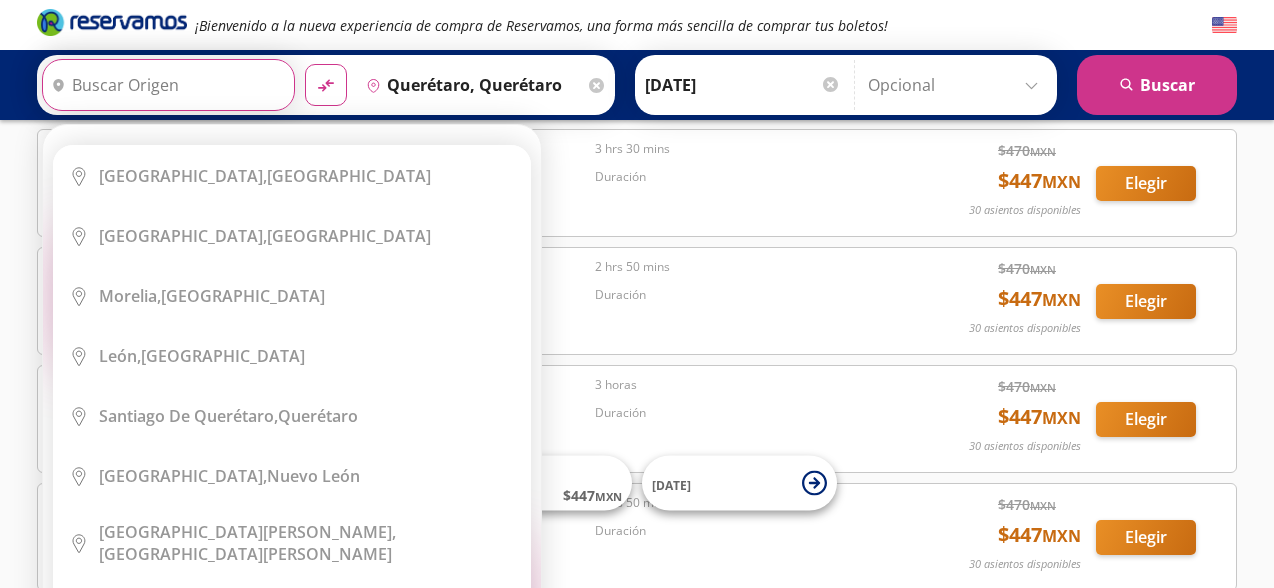 type 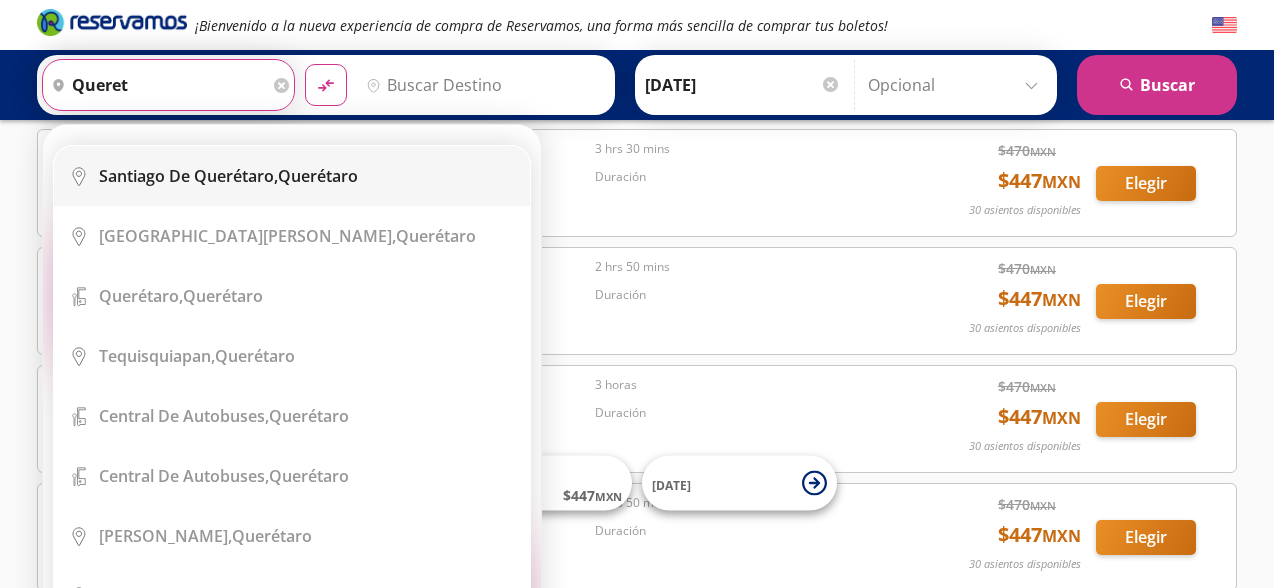 click on "Santiago de Querétaro," at bounding box center (188, 176) 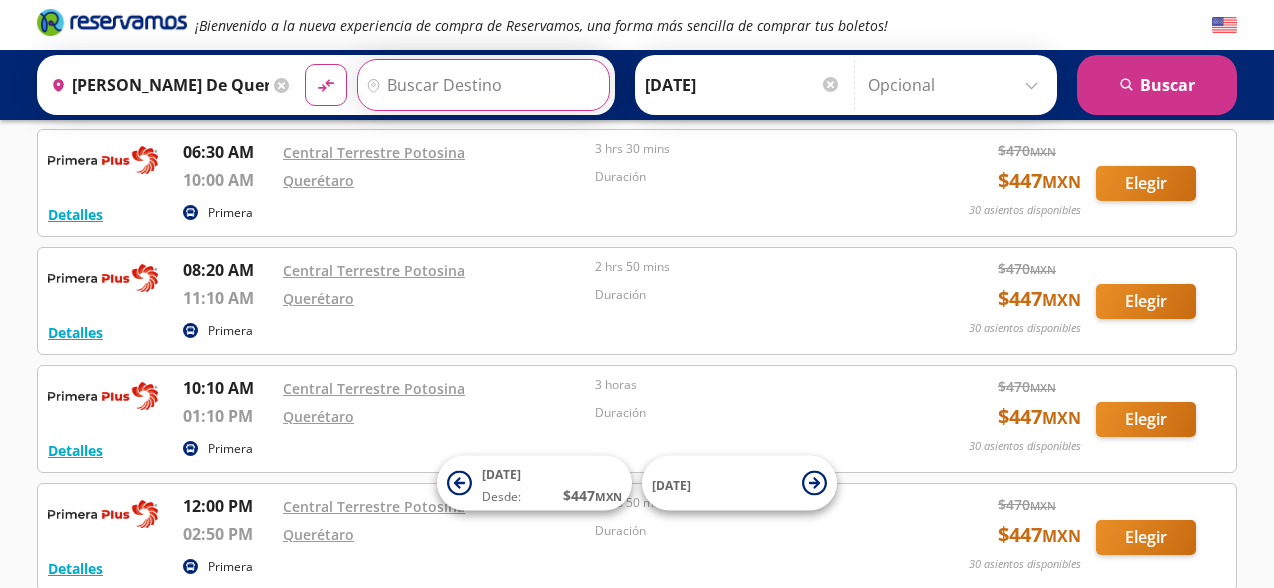 click on "Destino" at bounding box center [481, 85] 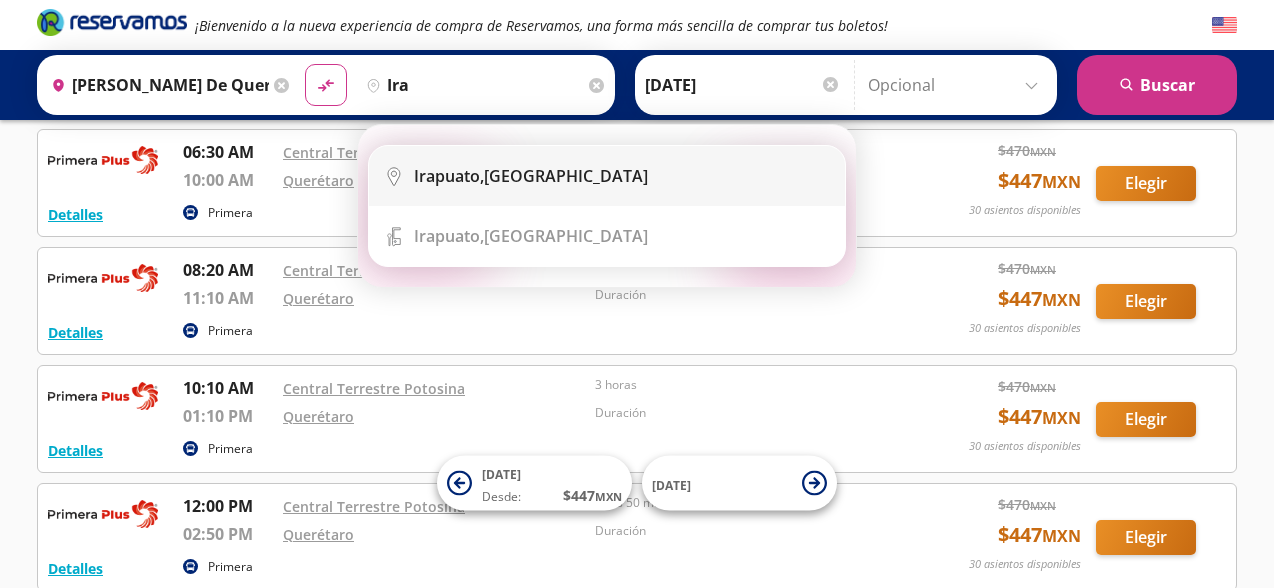 click on "City Icon
[GEOGRAPHIC_DATA],  [GEOGRAPHIC_DATA]" at bounding box center [607, 176] 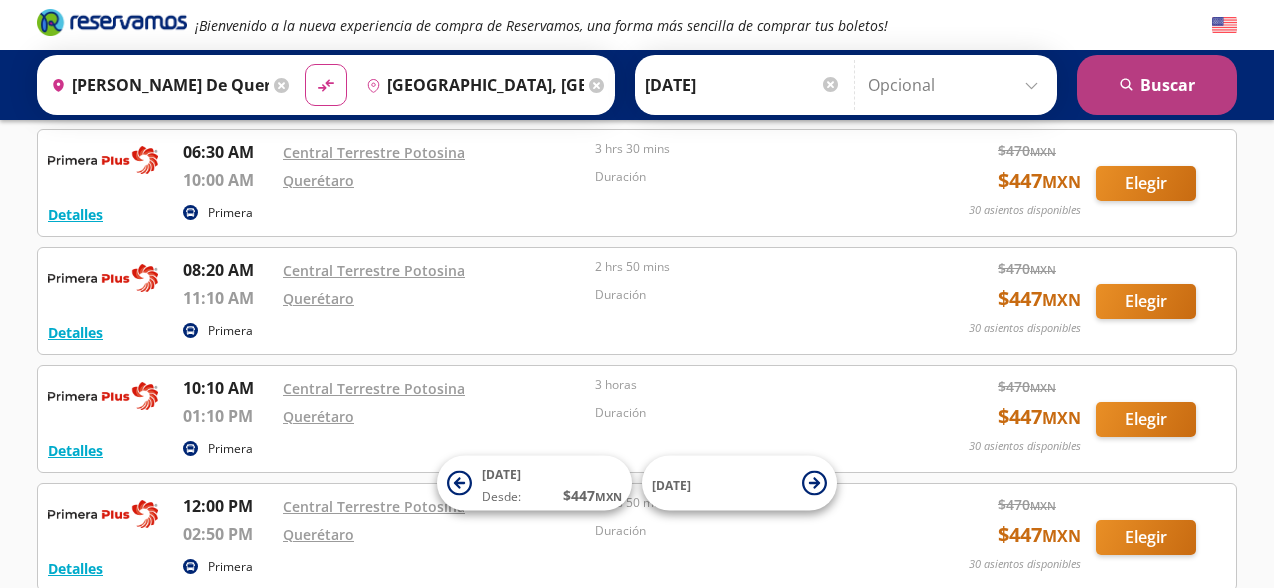 click on "search
[GEOGRAPHIC_DATA]" at bounding box center [1157, 85] 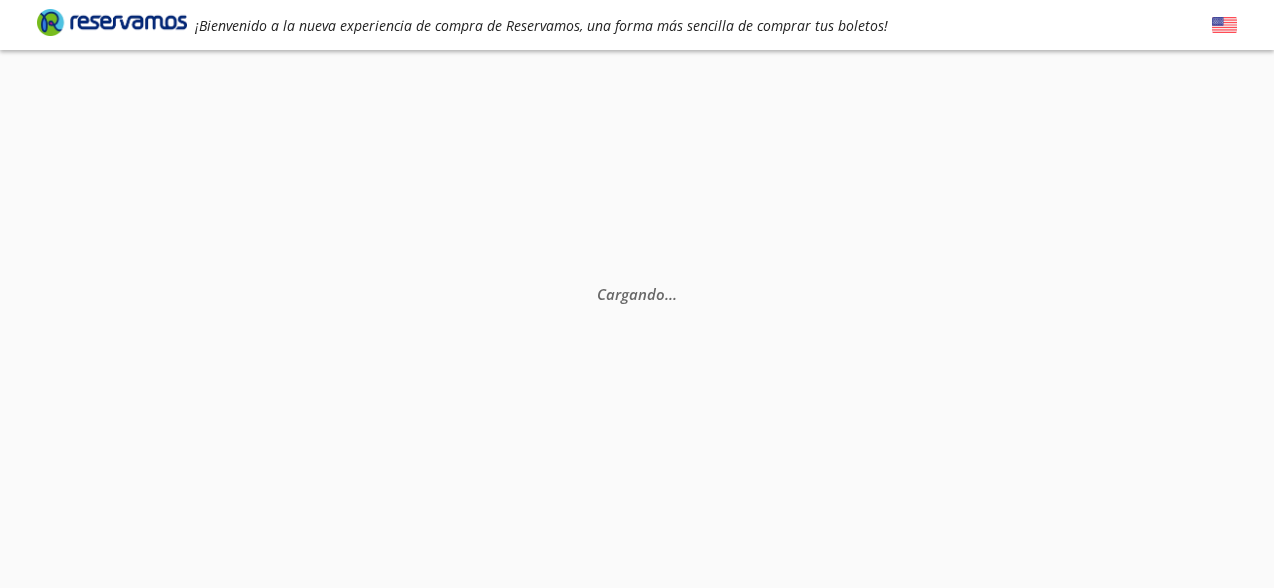 scroll, scrollTop: 0, scrollLeft: 0, axis: both 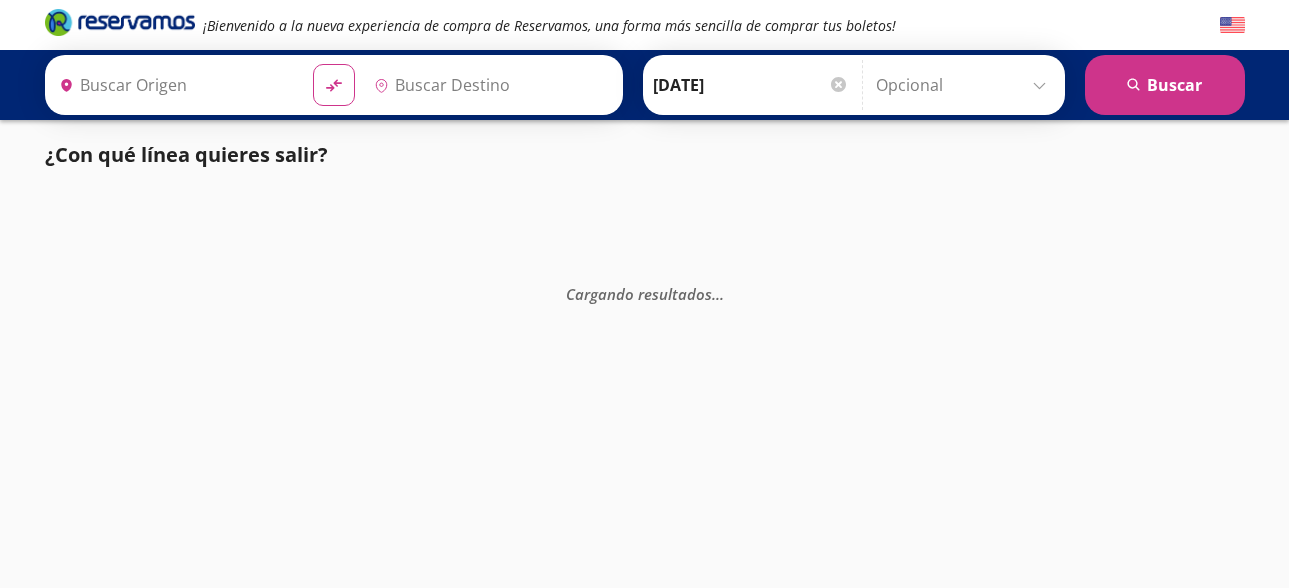 type on "[PERSON_NAME] de Querétaro, [GEOGRAPHIC_DATA]" 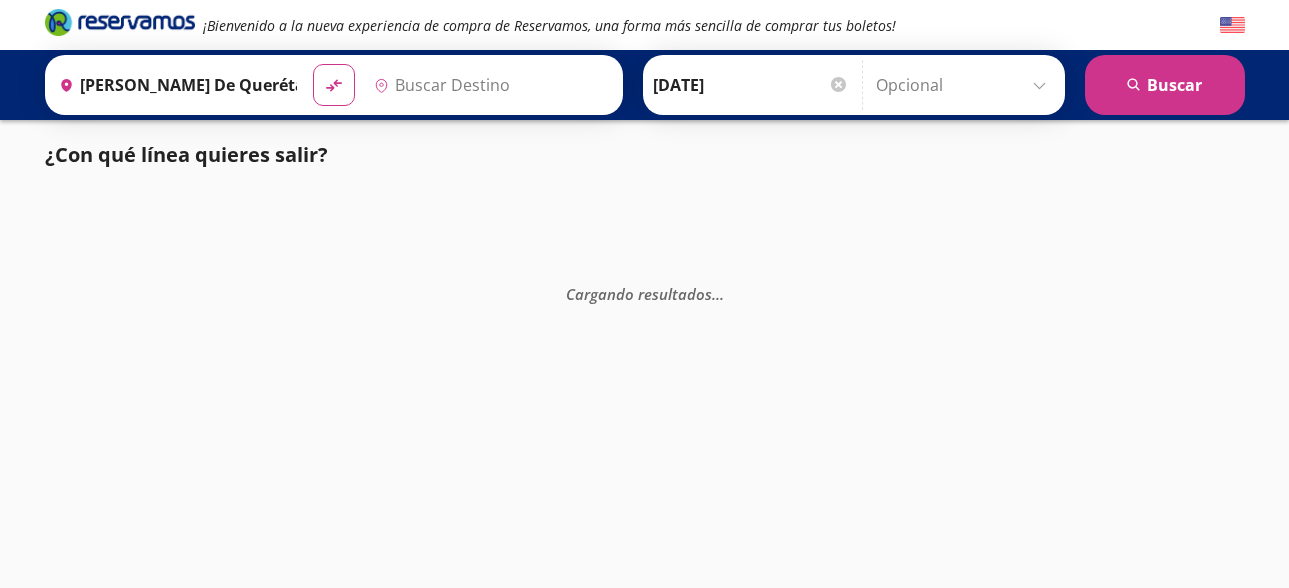 type on "[GEOGRAPHIC_DATA], [GEOGRAPHIC_DATA]" 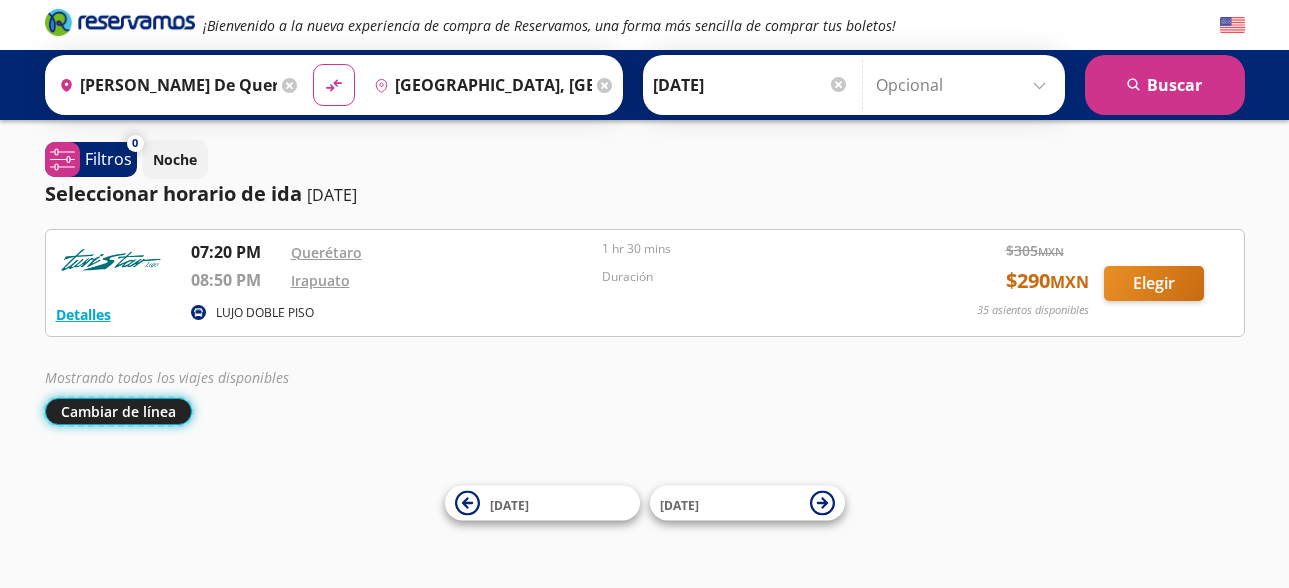 click on "Cambiar de línea" at bounding box center [118, 411] 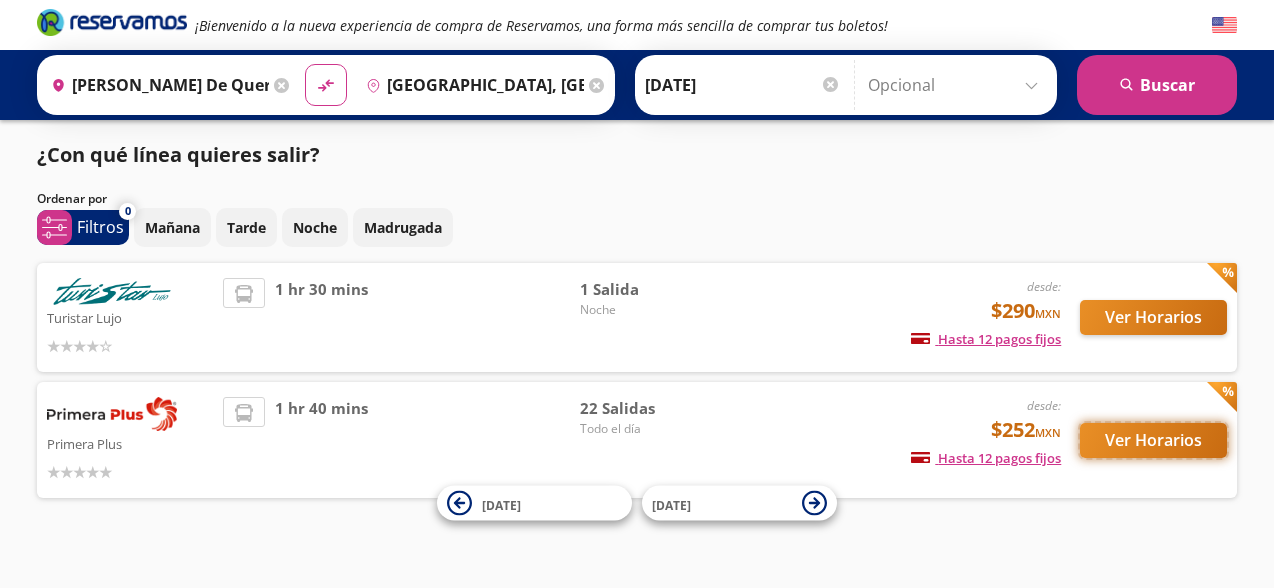 click on "Ver Horarios" at bounding box center [1153, 440] 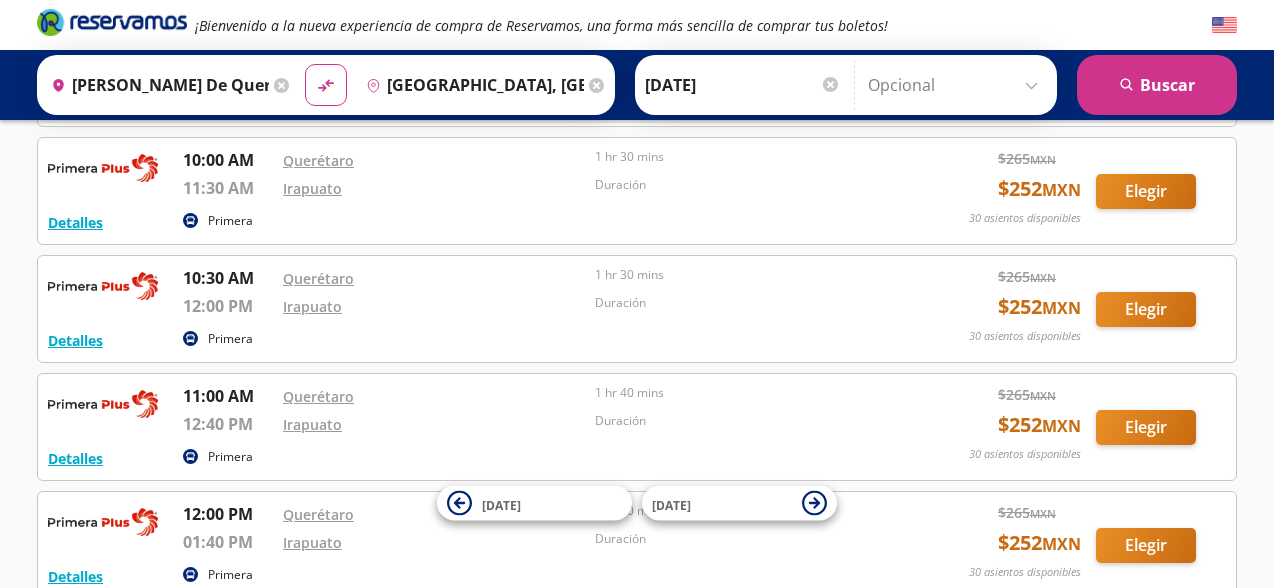 scroll, scrollTop: 900, scrollLeft: 0, axis: vertical 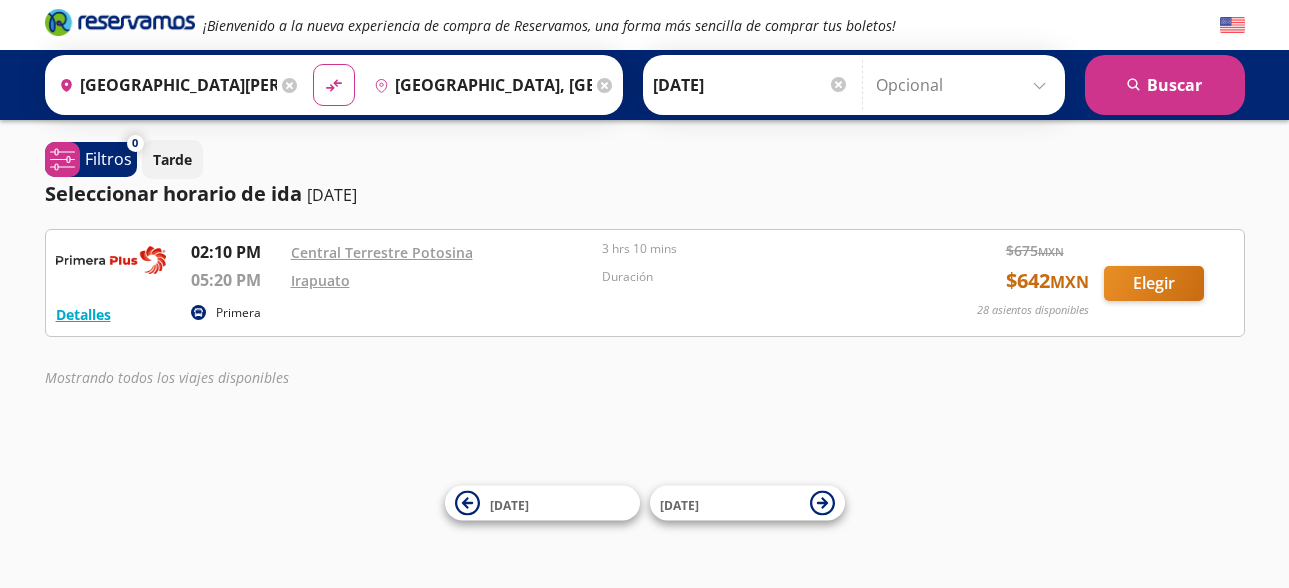 click on "[GEOGRAPHIC_DATA][PERSON_NAME], [GEOGRAPHIC_DATA][PERSON_NAME]" at bounding box center (164, 85) 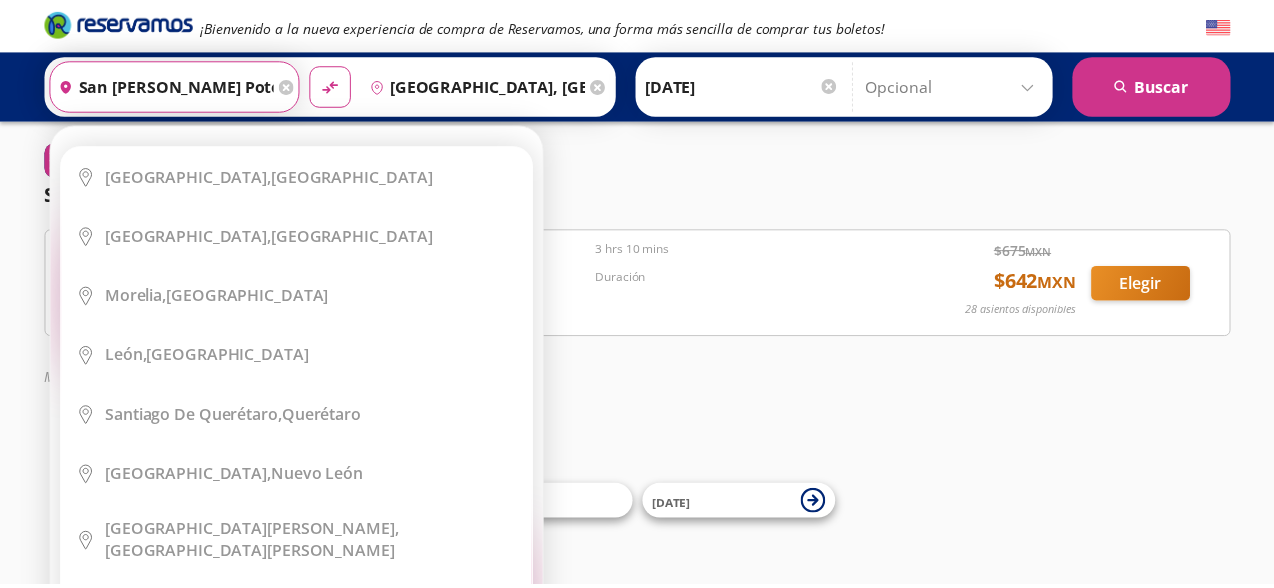 scroll, scrollTop: 0, scrollLeft: 0, axis: both 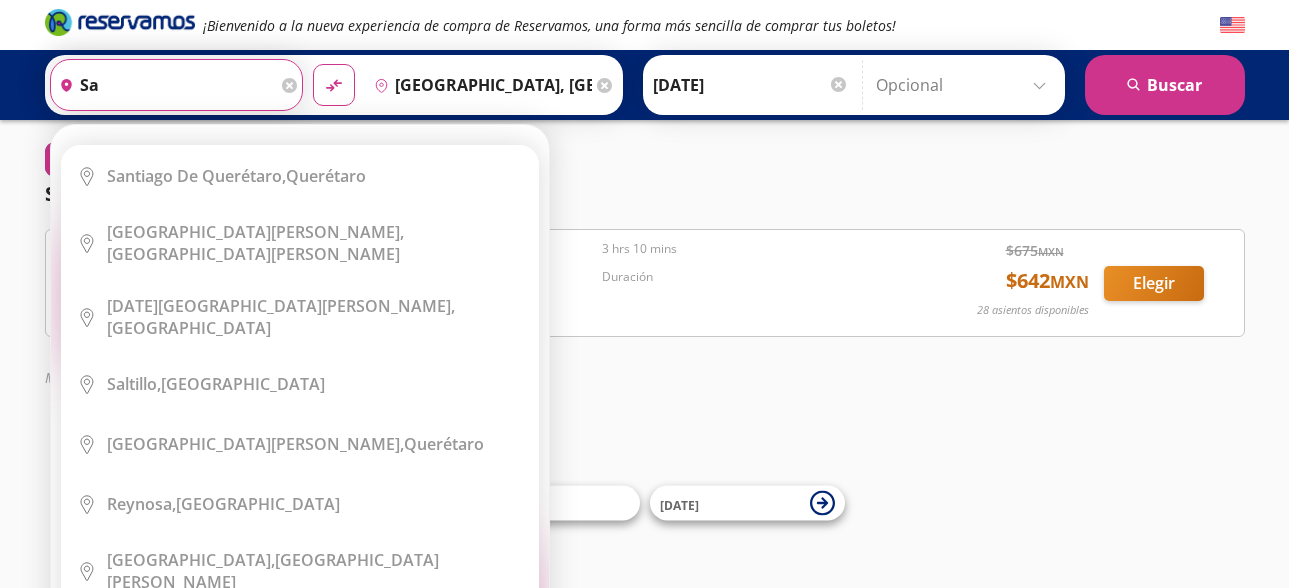 type on "s" 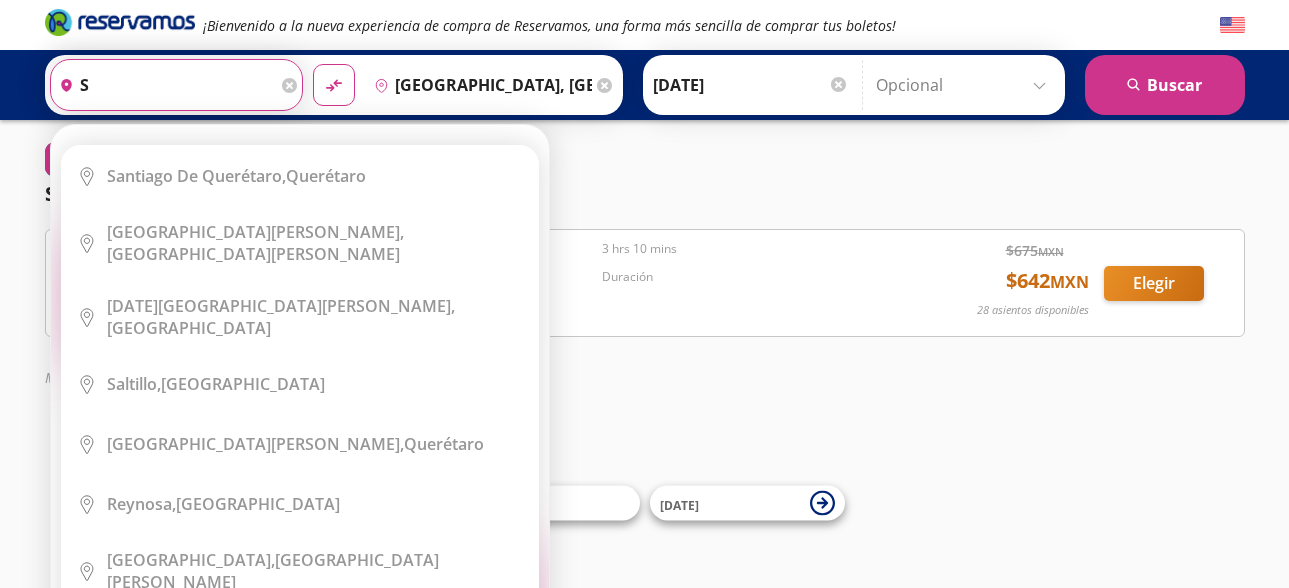 type 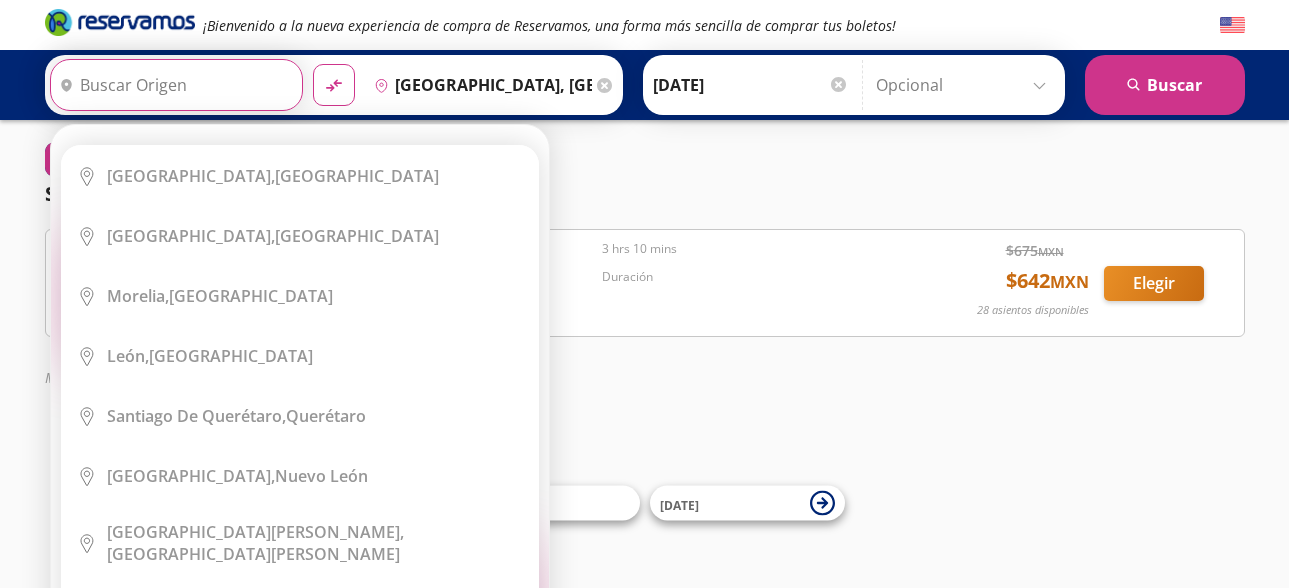 type 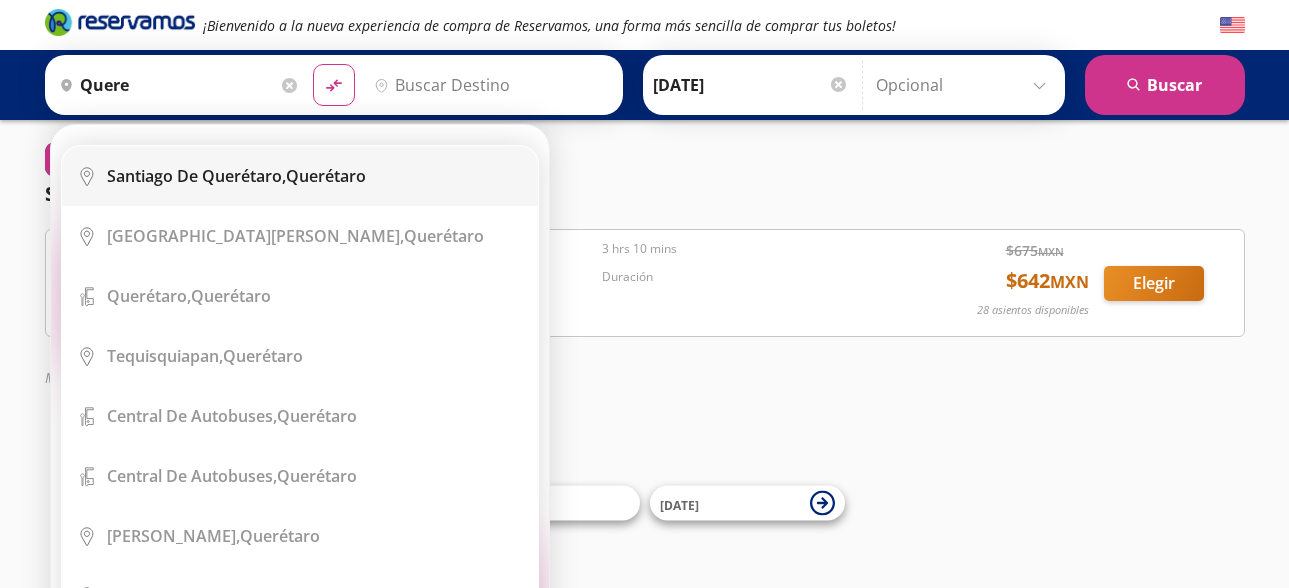 click on "Santiago de Querétaro," at bounding box center (196, 176) 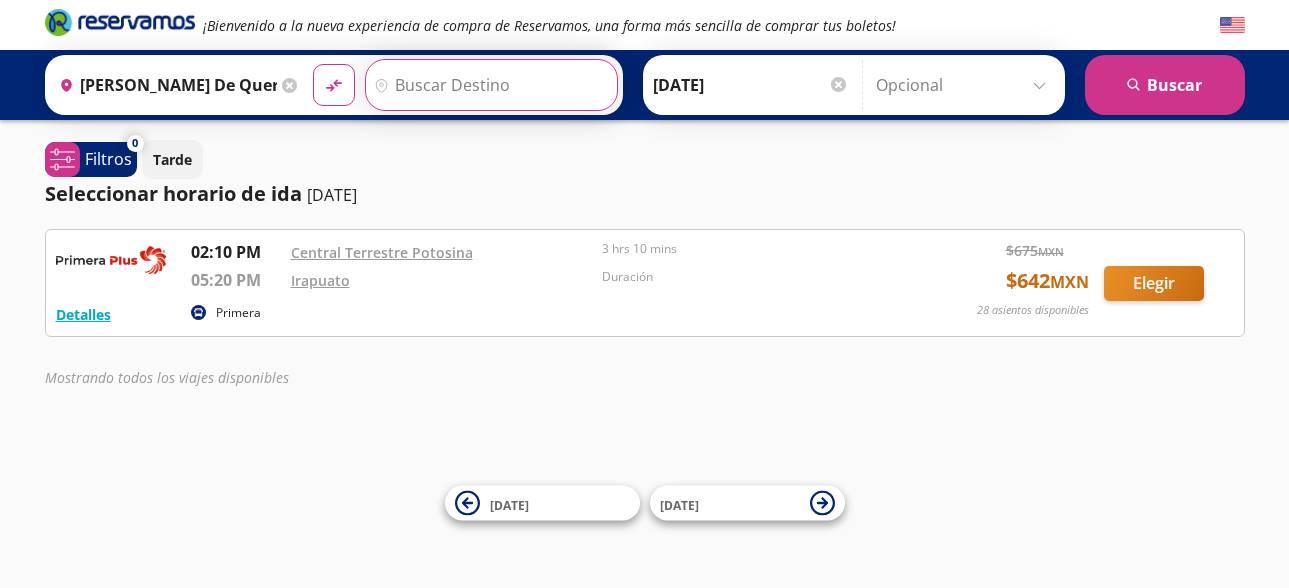 click on "Destino" at bounding box center (489, 85) 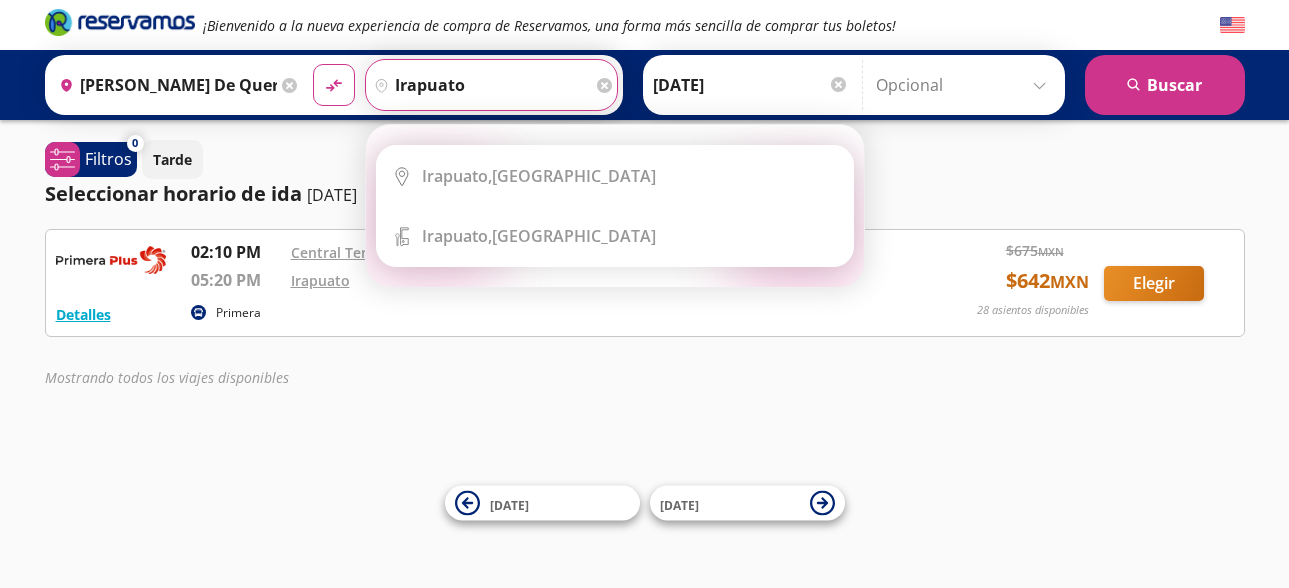 click on "material-symbols:compare-arrows-rounded" at bounding box center (334, 85) 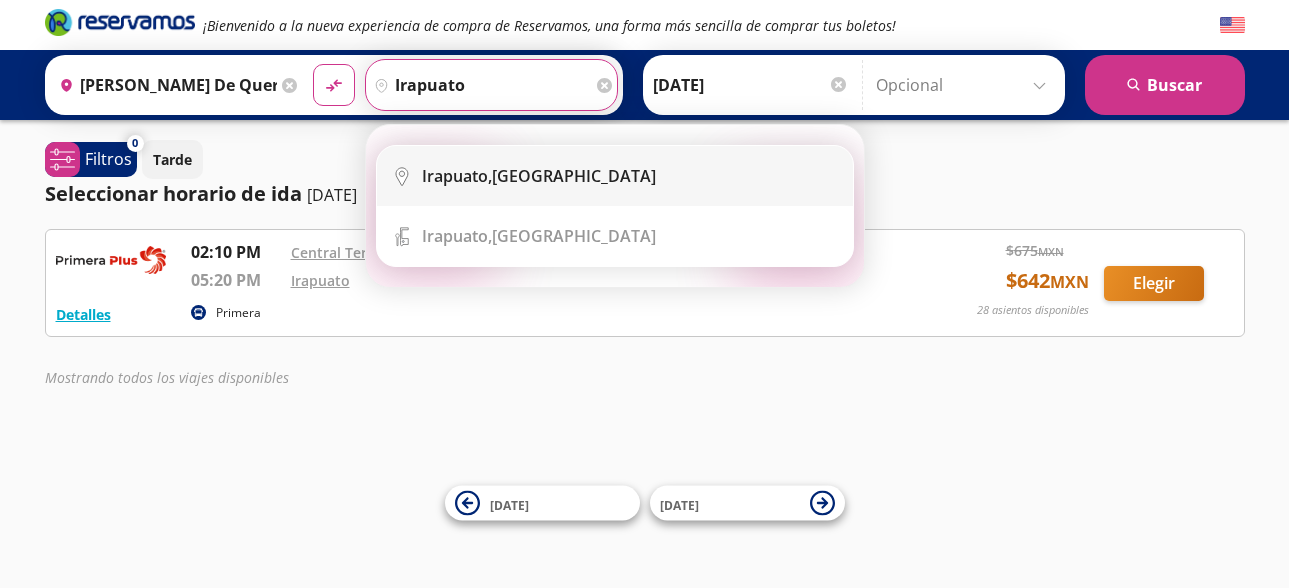 click on "Irapuato," at bounding box center [457, 176] 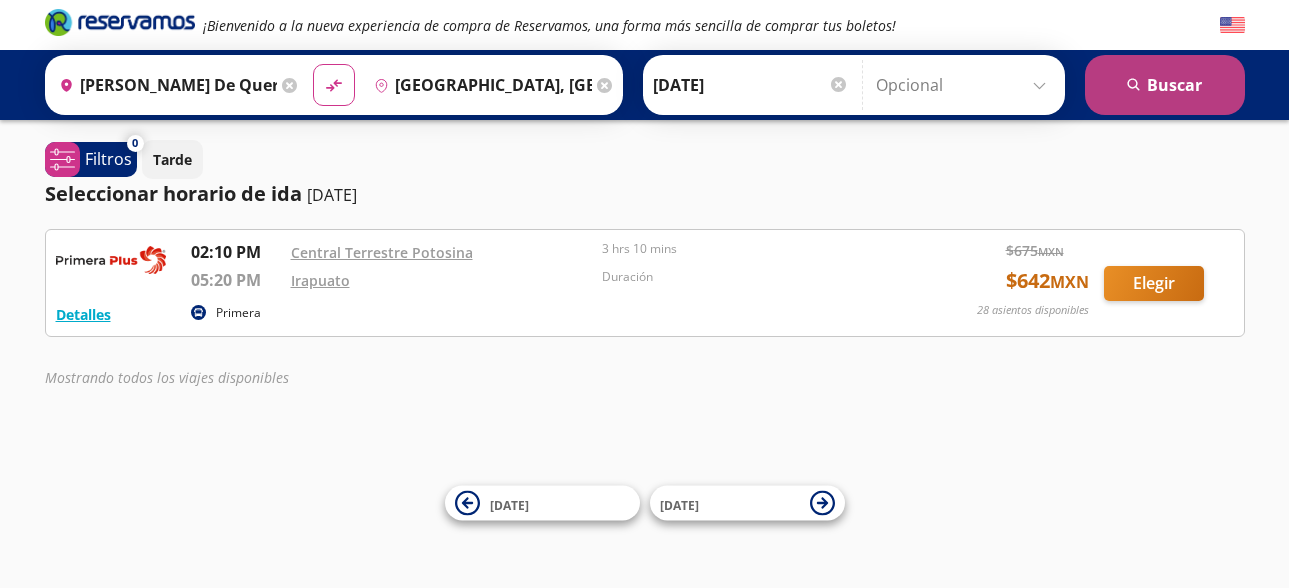 click on "search
[GEOGRAPHIC_DATA]" at bounding box center (1165, 85) 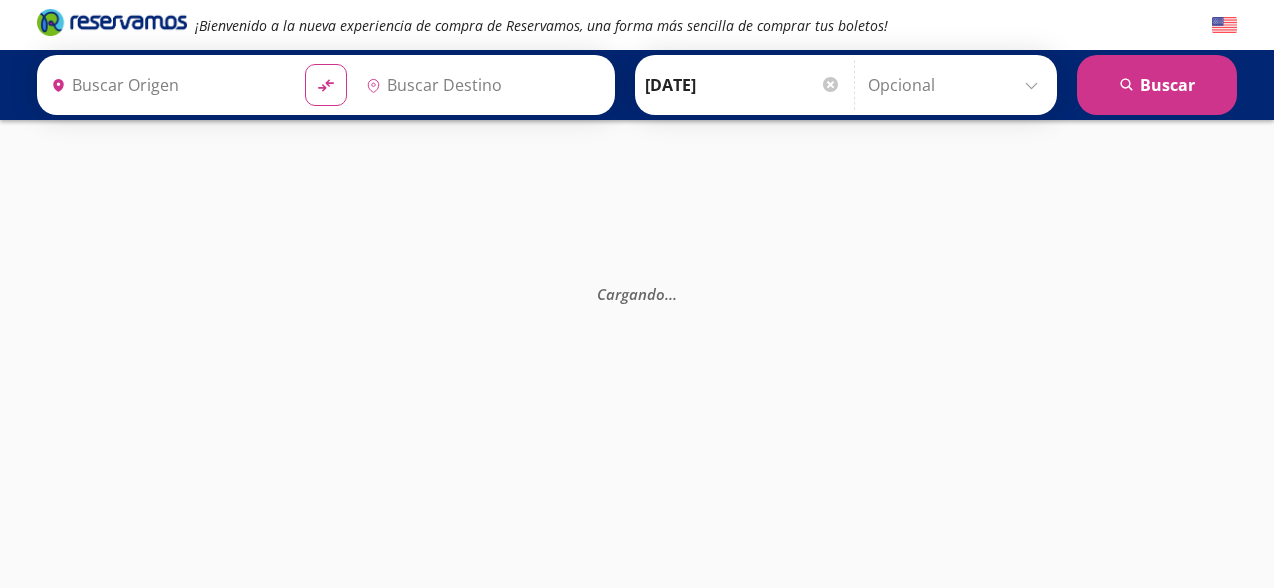 type on "[PERSON_NAME] de Querétaro, [GEOGRAPHIC_DATA]" 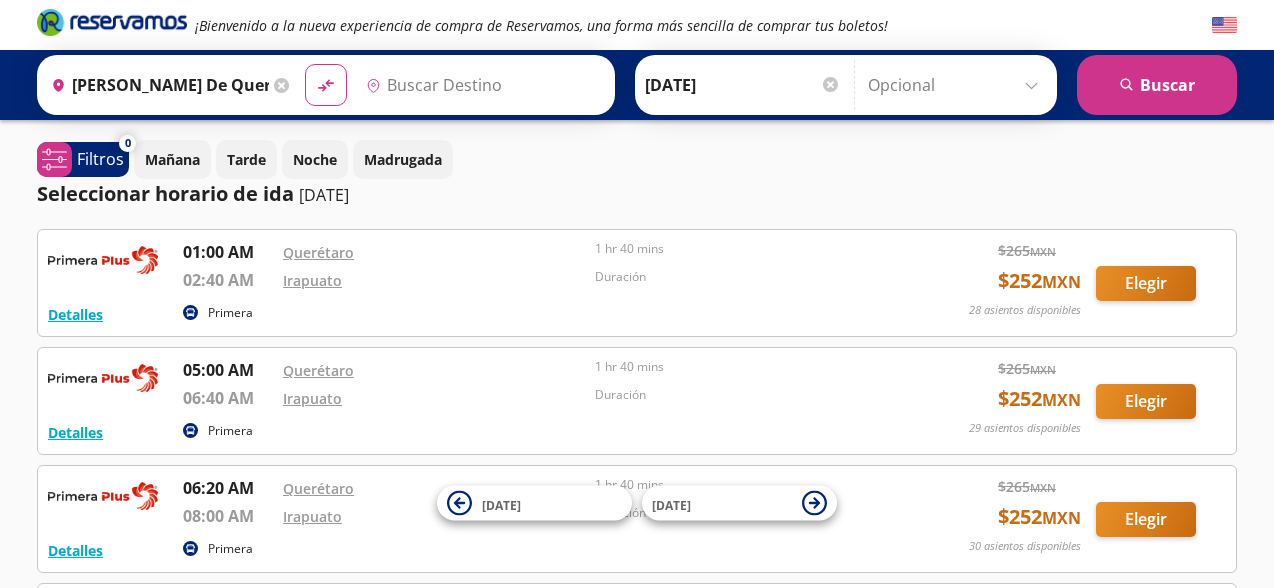 type on "[GEOGRAPHIC_DATA], [GEOGRAPHIC_DATA]" 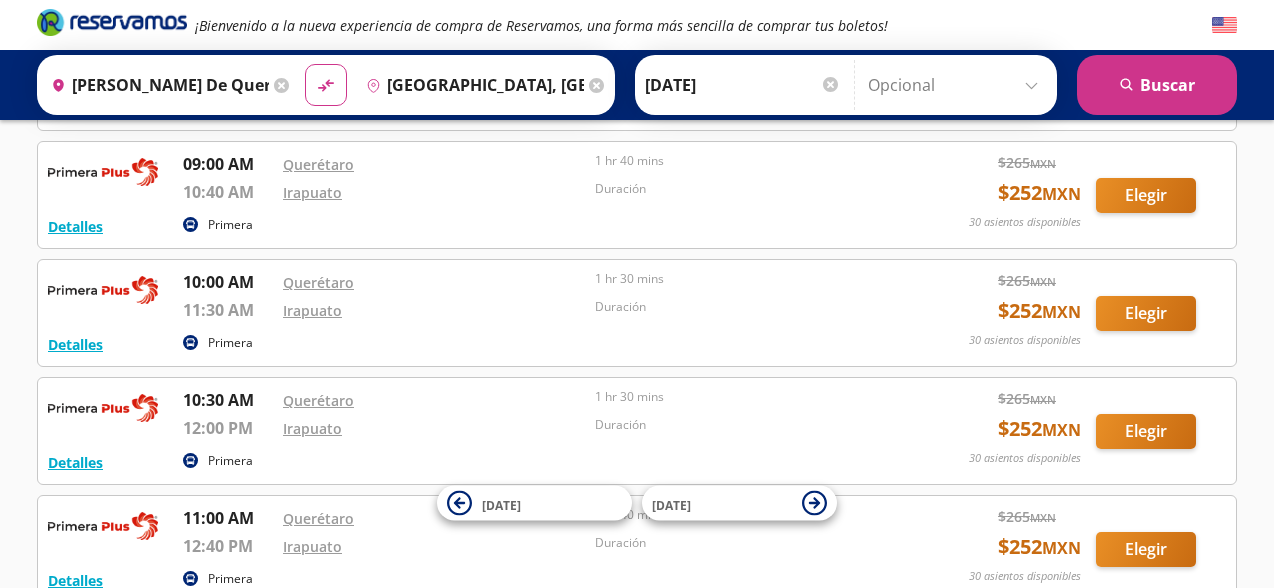 scroll, scrollTop: 900, scrollLeft: 0, axis: vertical 